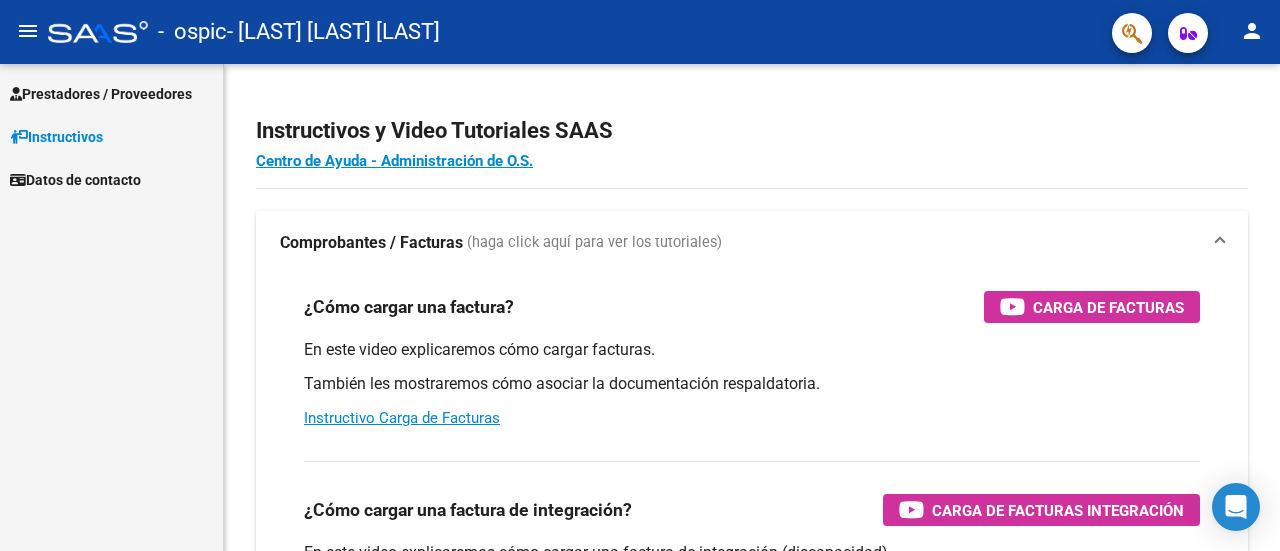 scroll, scrollTop: 0, scrollLeft: 0, axis: both 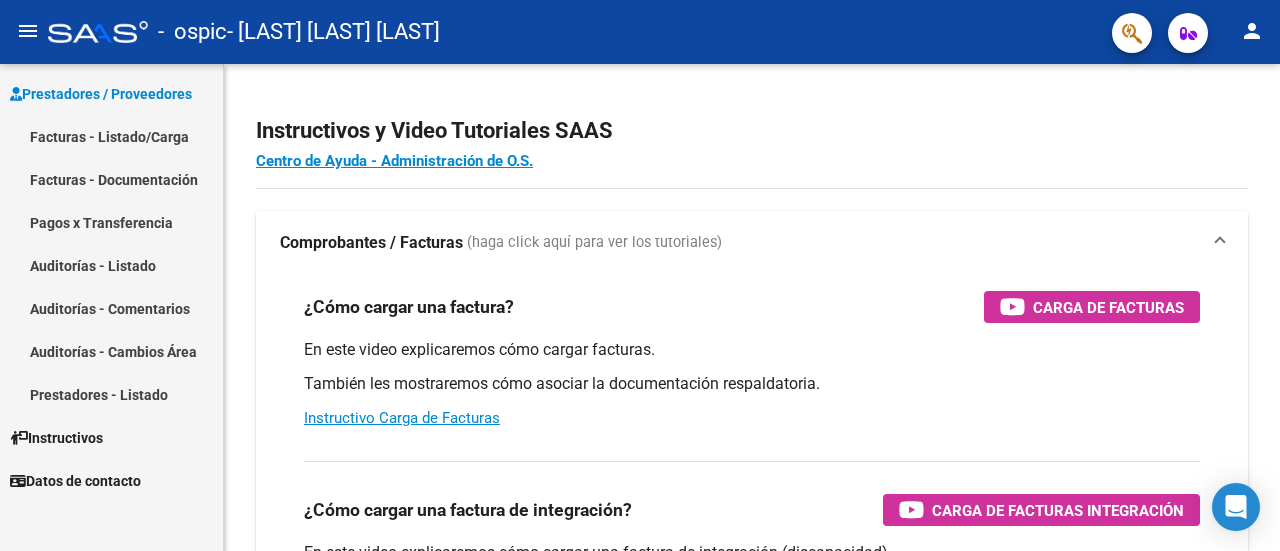 click on "Facturas - Listado/Carga" at bounding box center [111, 136] 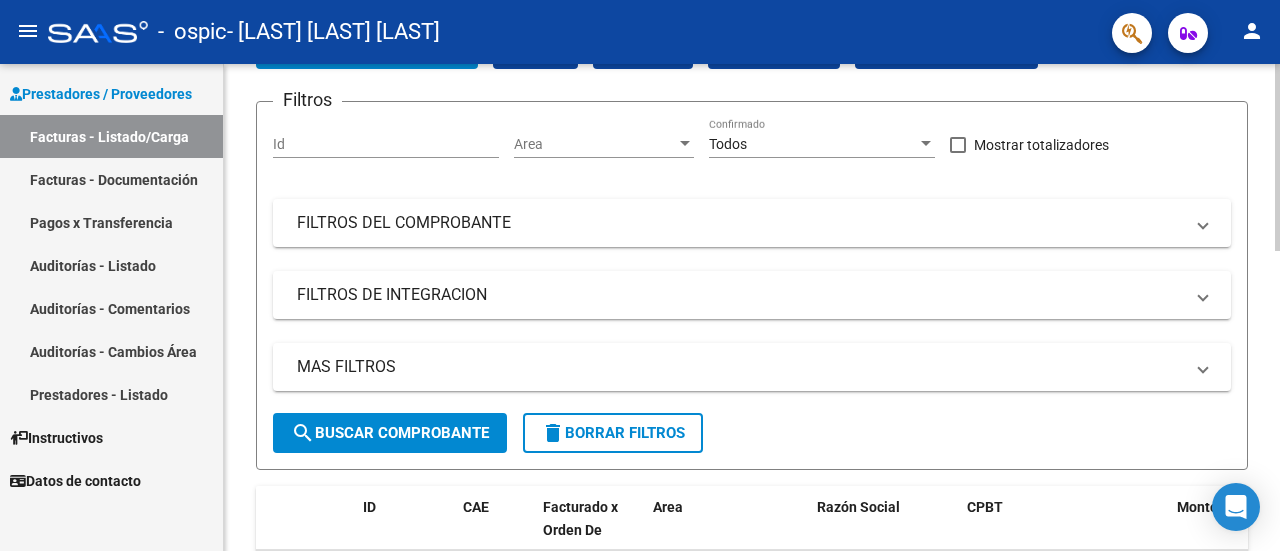 scroll, scrollTop: 0, scrollLeft: 0, axis: both 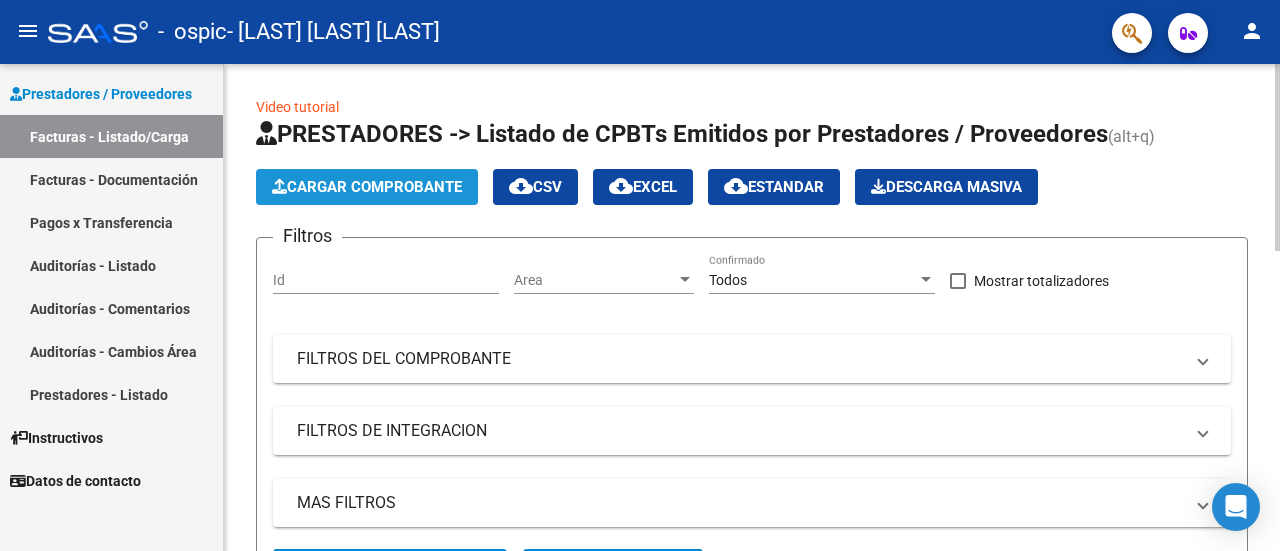 click on "Cargar Comprobante" 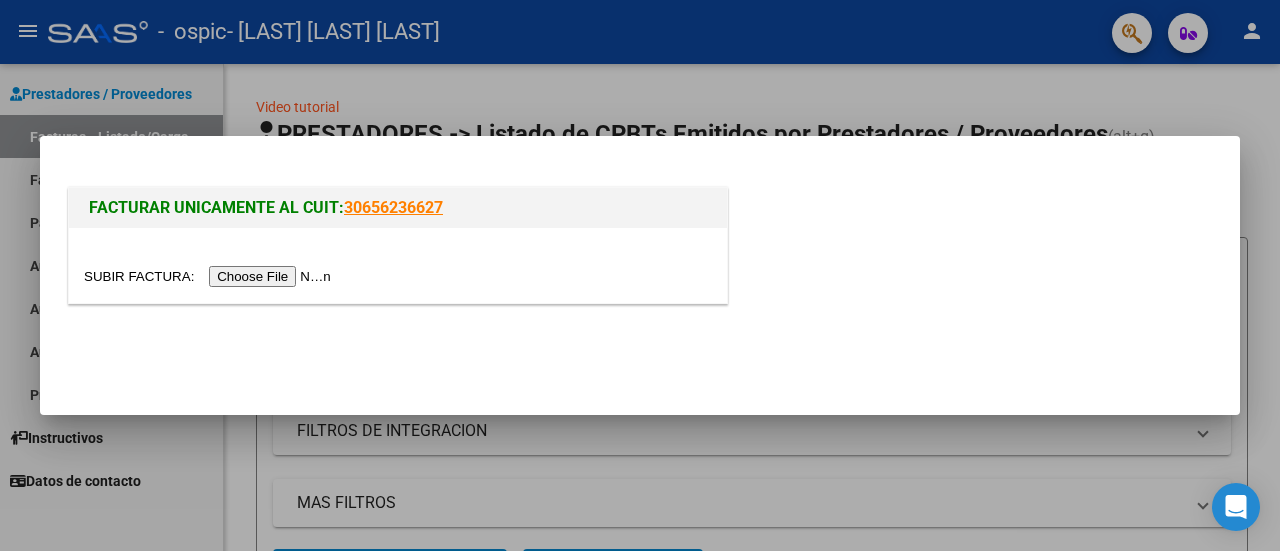 click at bounding box center (210, 276) 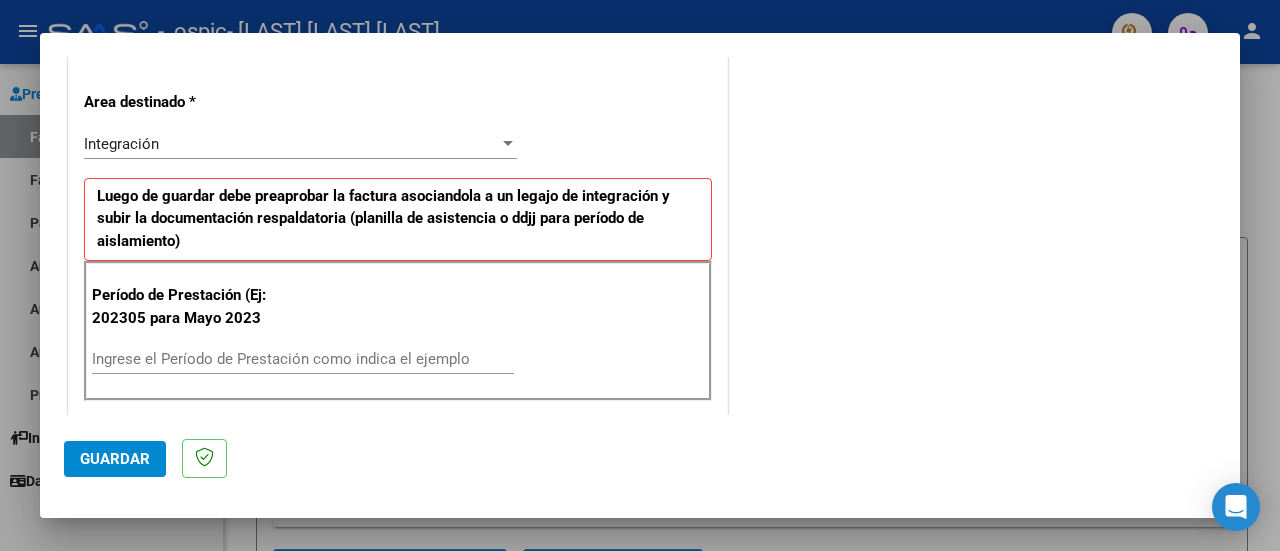 scroll, scrollTop: 500, scrollLeft: 0, axis: vertical 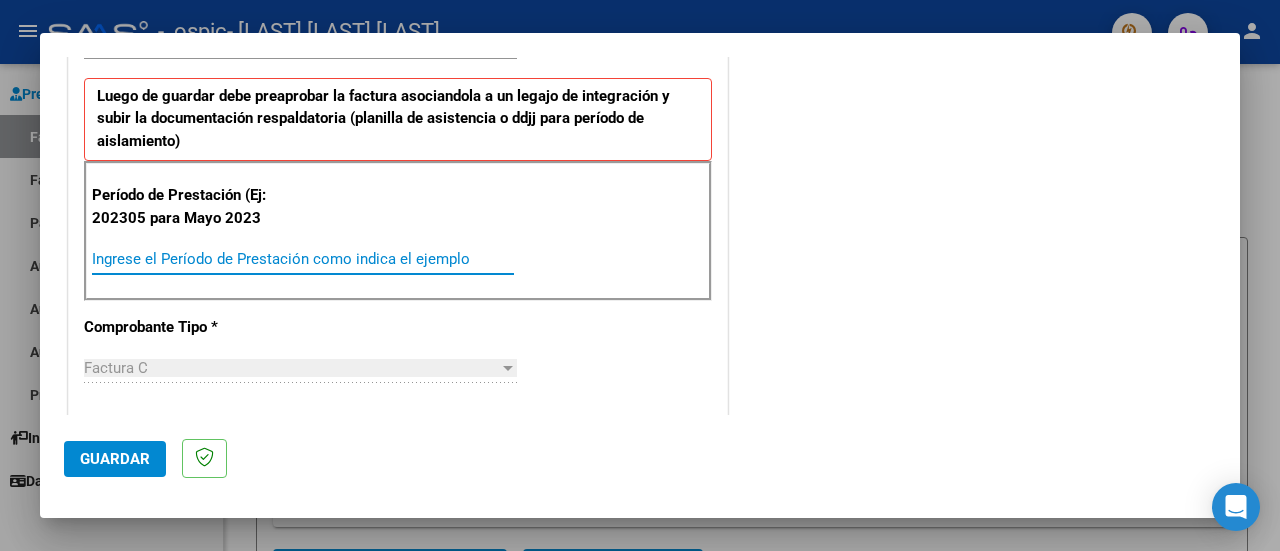click on "Ingrese el Período de Prestación como indica el ejemplo" at bounding box center (303, 259) 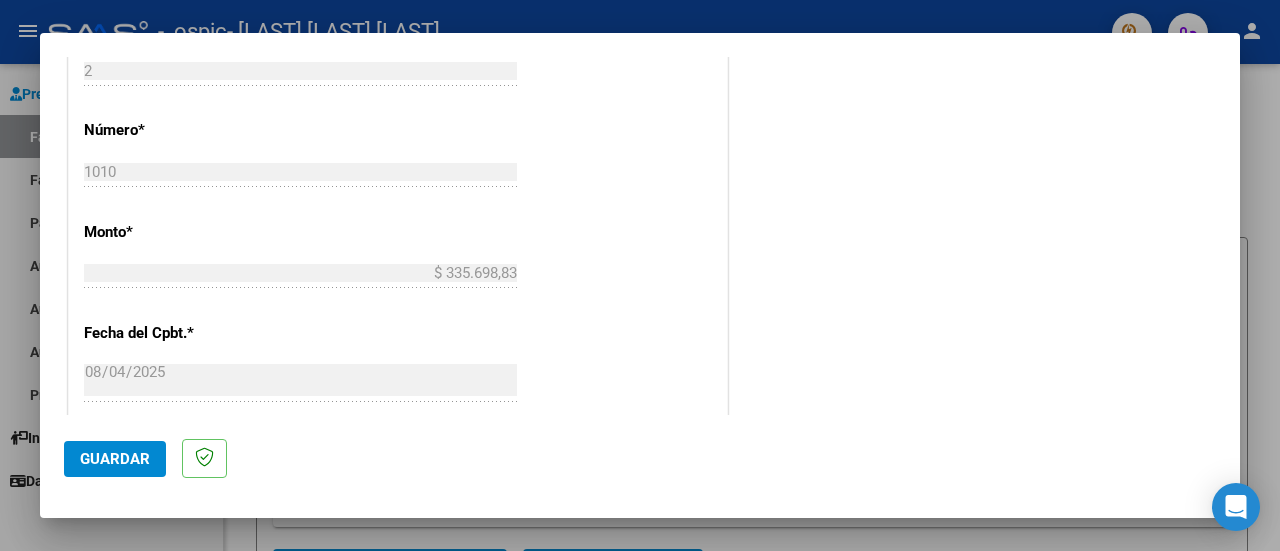 scroll, scrollTop: 900, scrollLeft: 0, axis: vertical 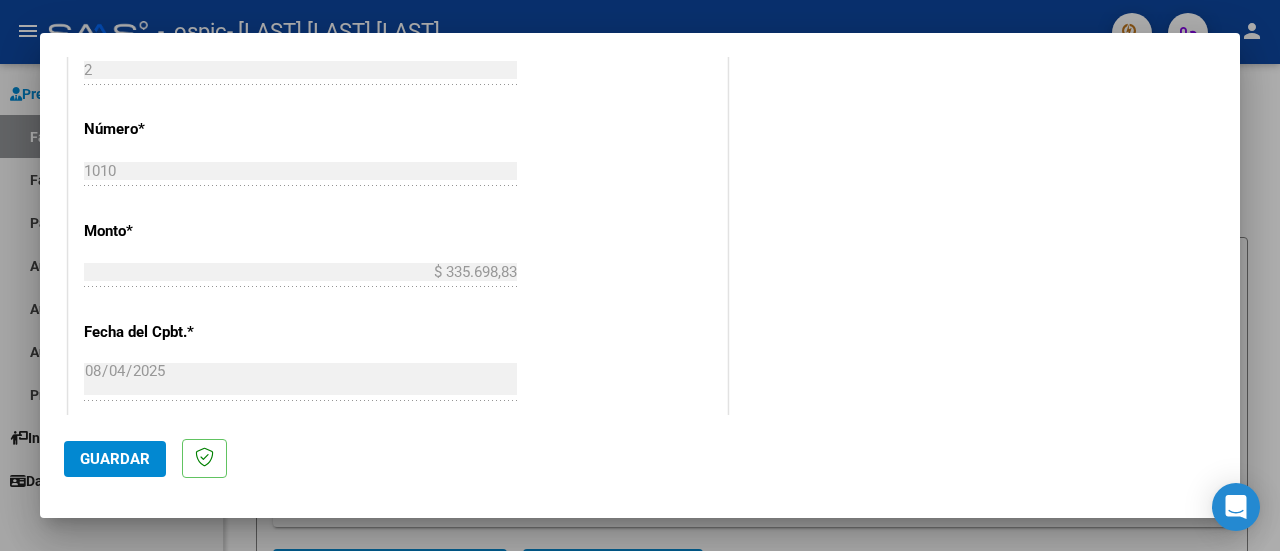 type on "202507" 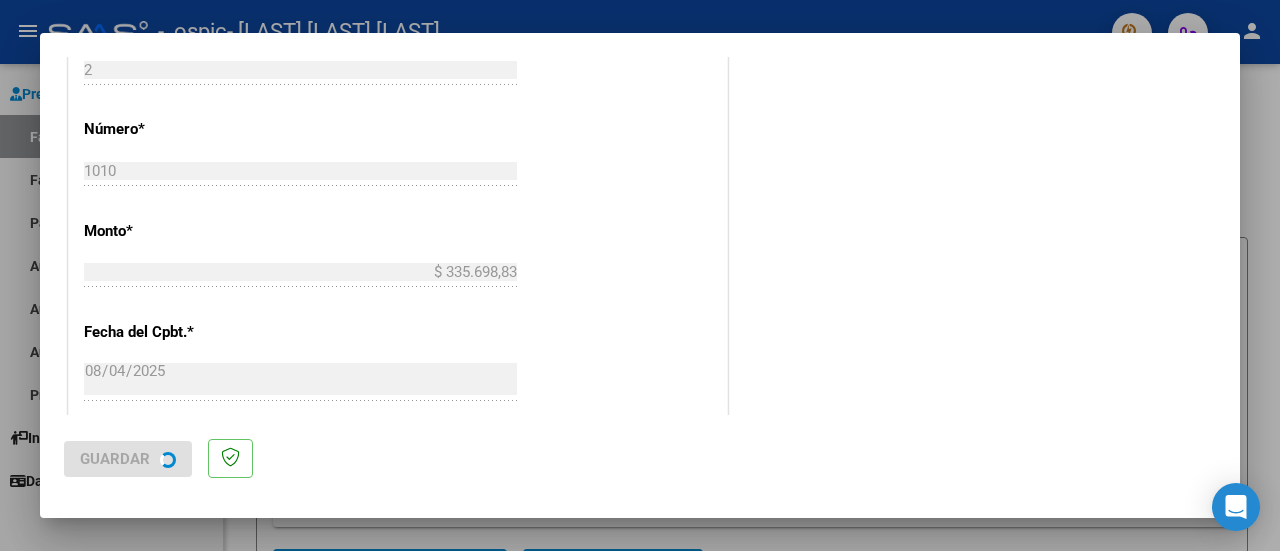 scroll, scrollTop: 0, scrollLeft: 0, axis: both 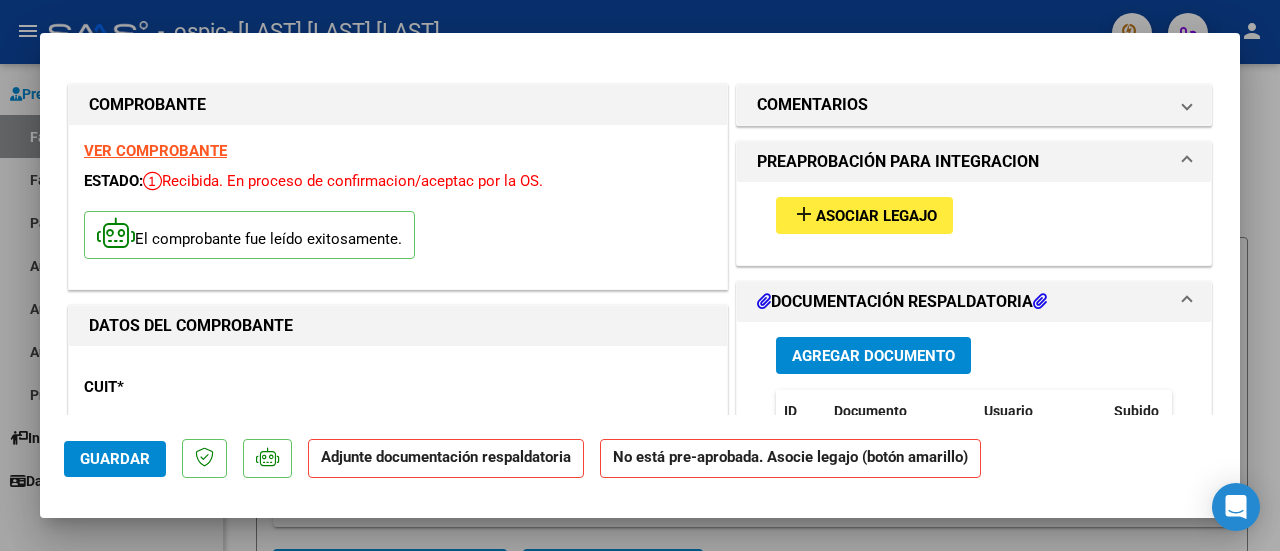 click on "Asociar Legajo" at bounding box center [876, 216] 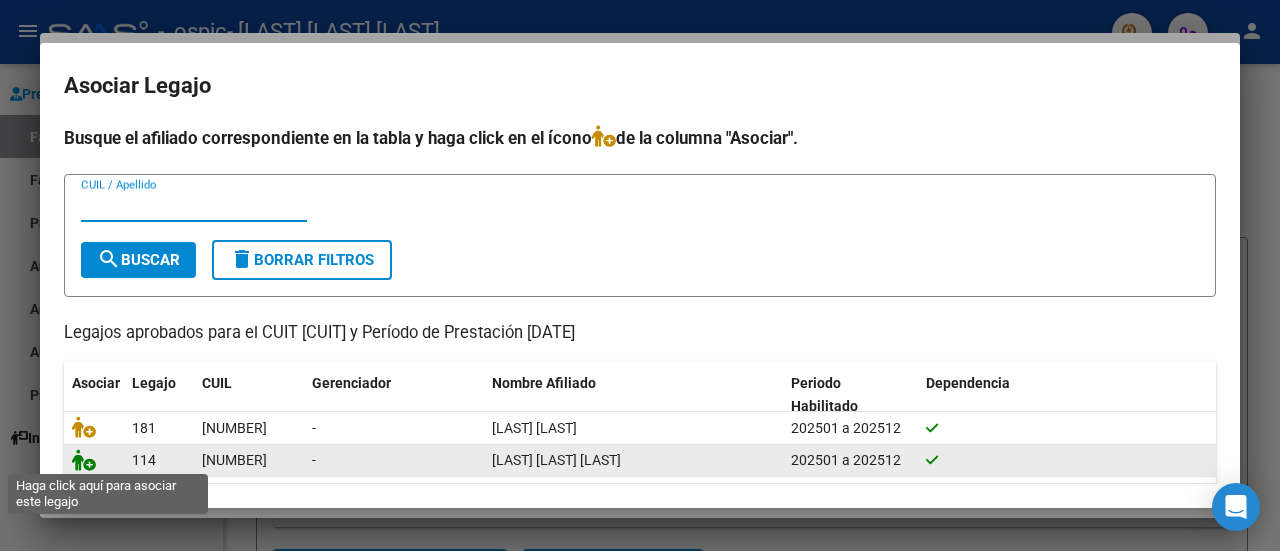 click 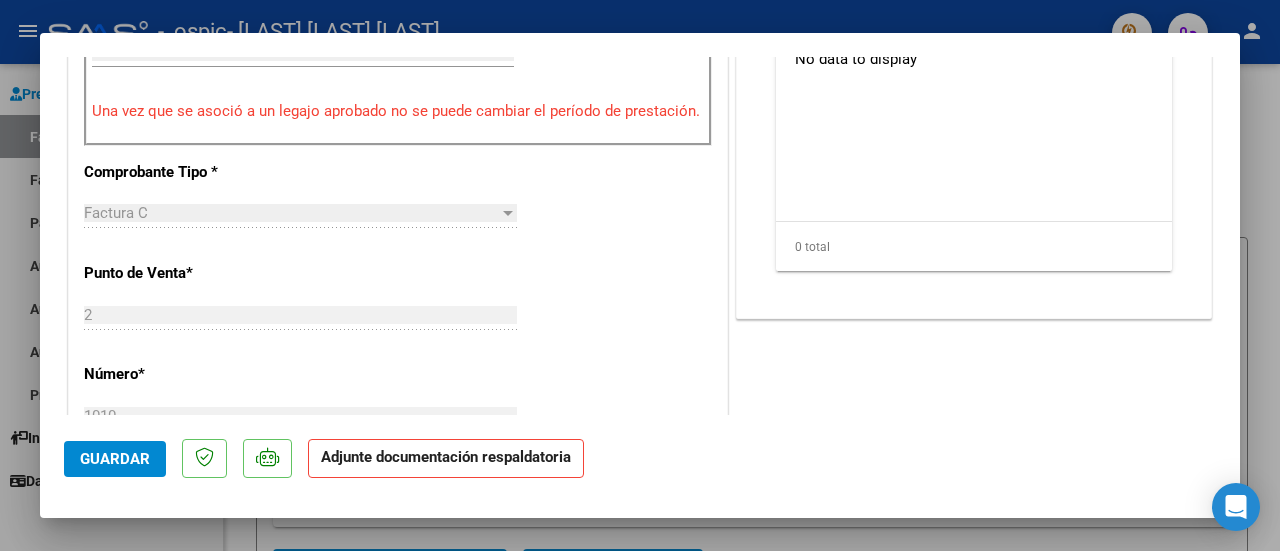 scroll, scrollTop: 800, scrollLeft: 0, axis: vertical 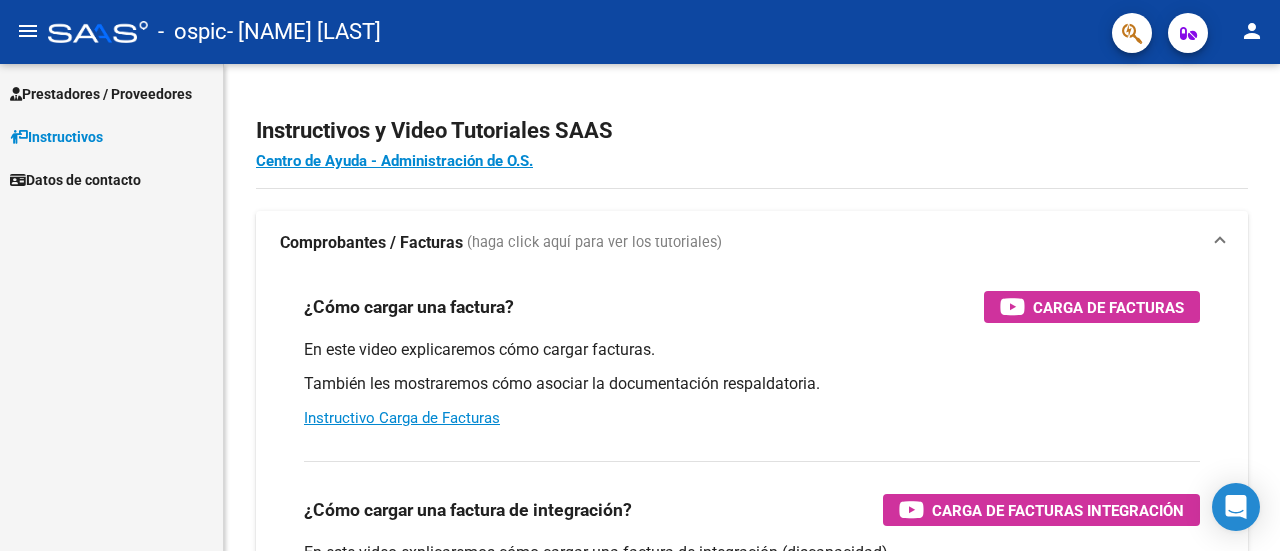 click on "Prestadores / Proveedores" at bounding box center (101, 94) 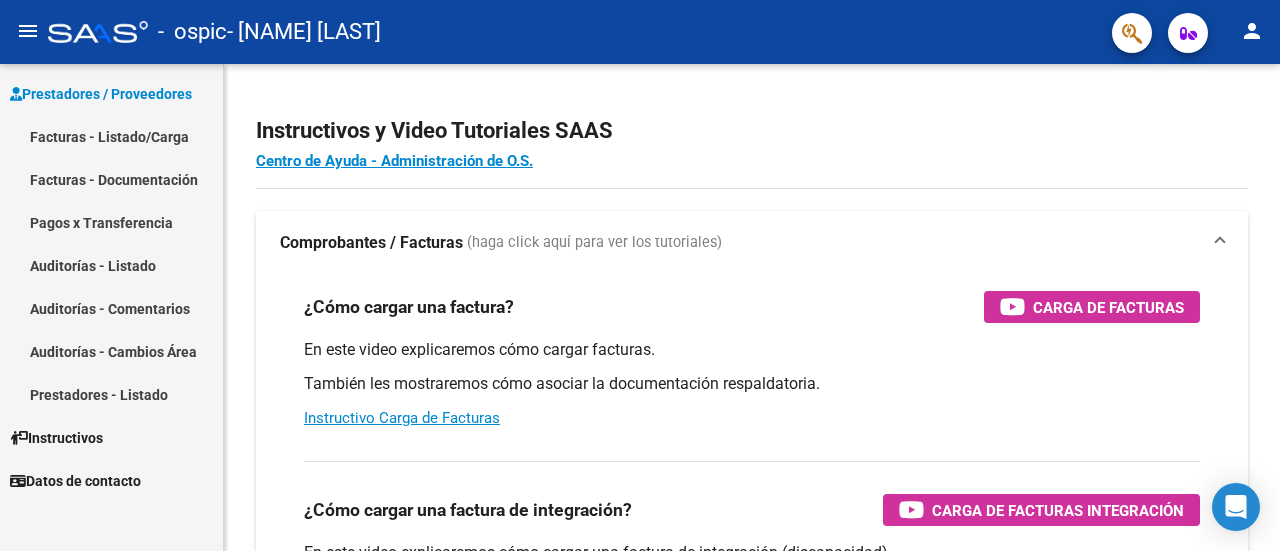 click on "Facturas - Listado/Carga" at bounding box center (111, 136) 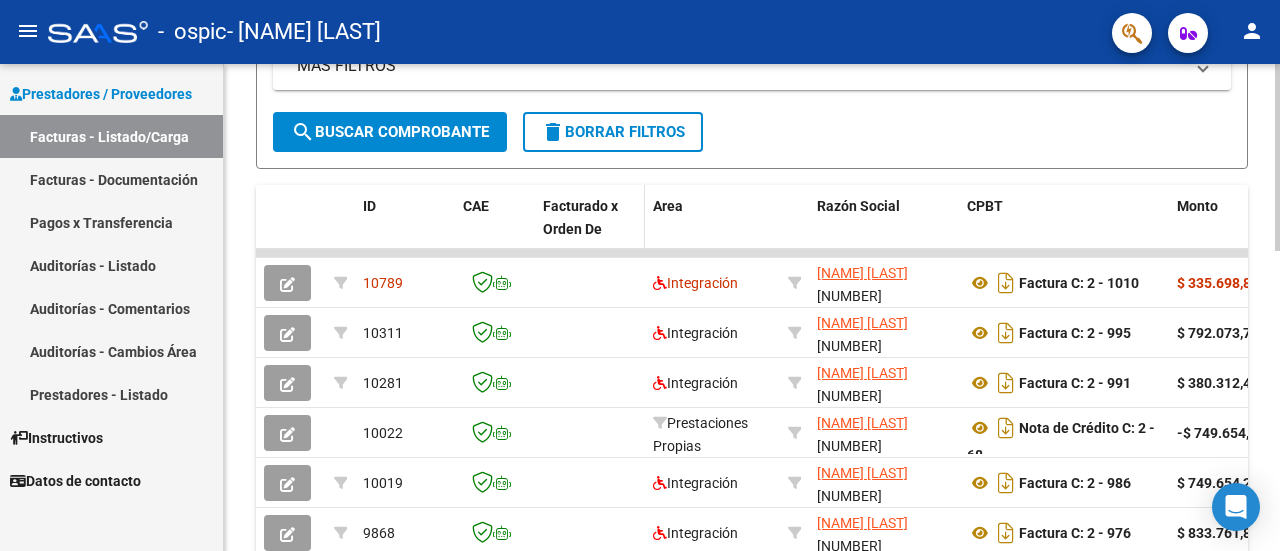 scroll, scrollTop: 500, scrollLeft: 0, axis: vertical 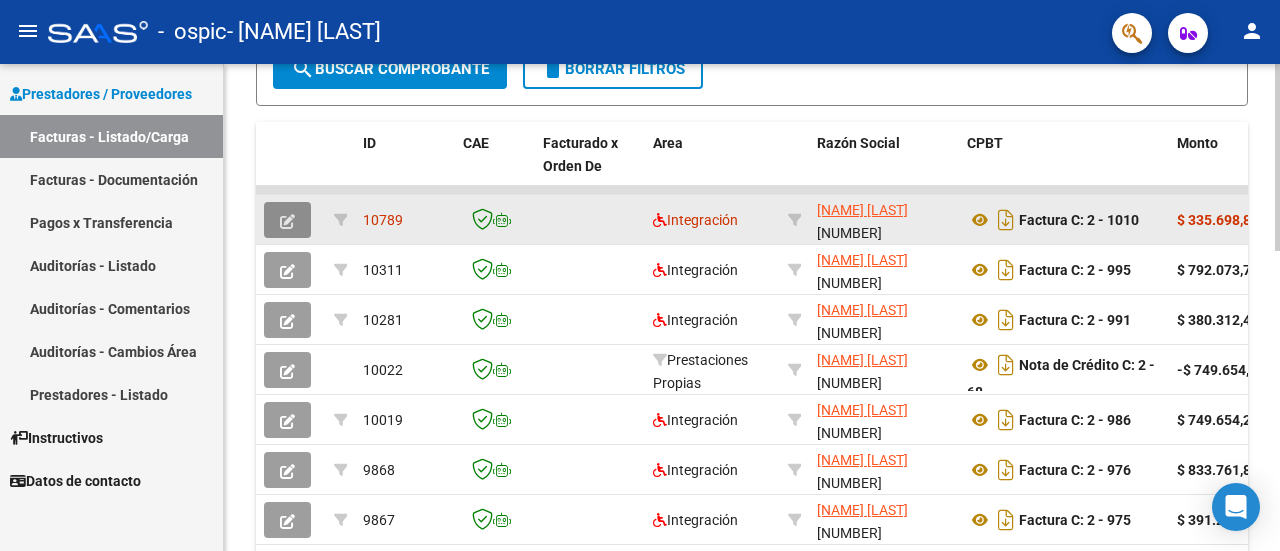 click 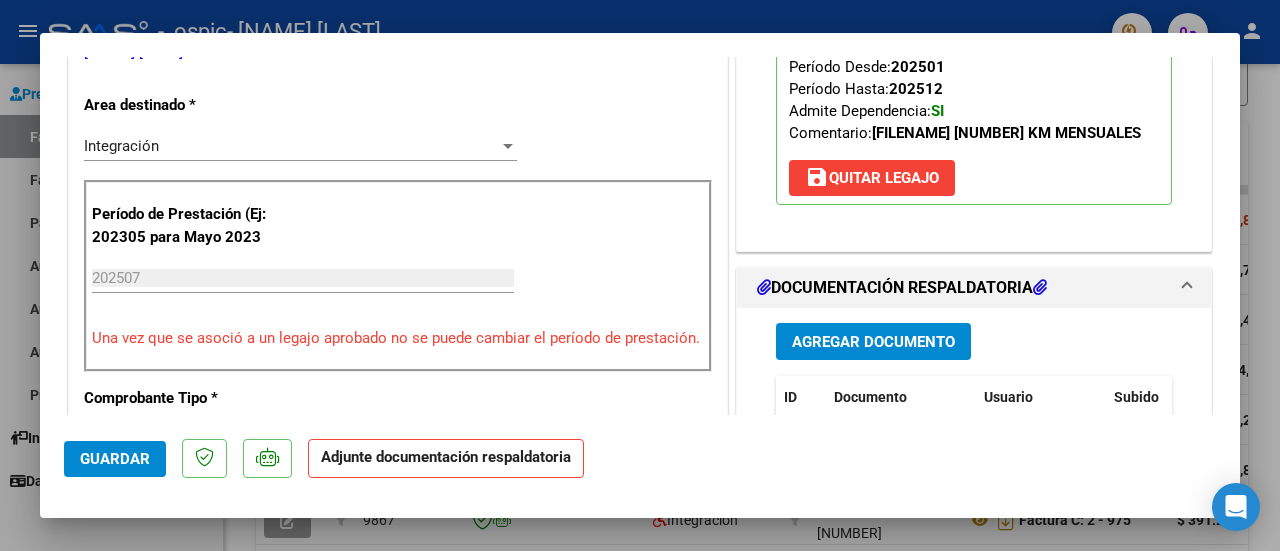 scroll, scrollTop: 600, scrollLeft: 0, axis: vertical 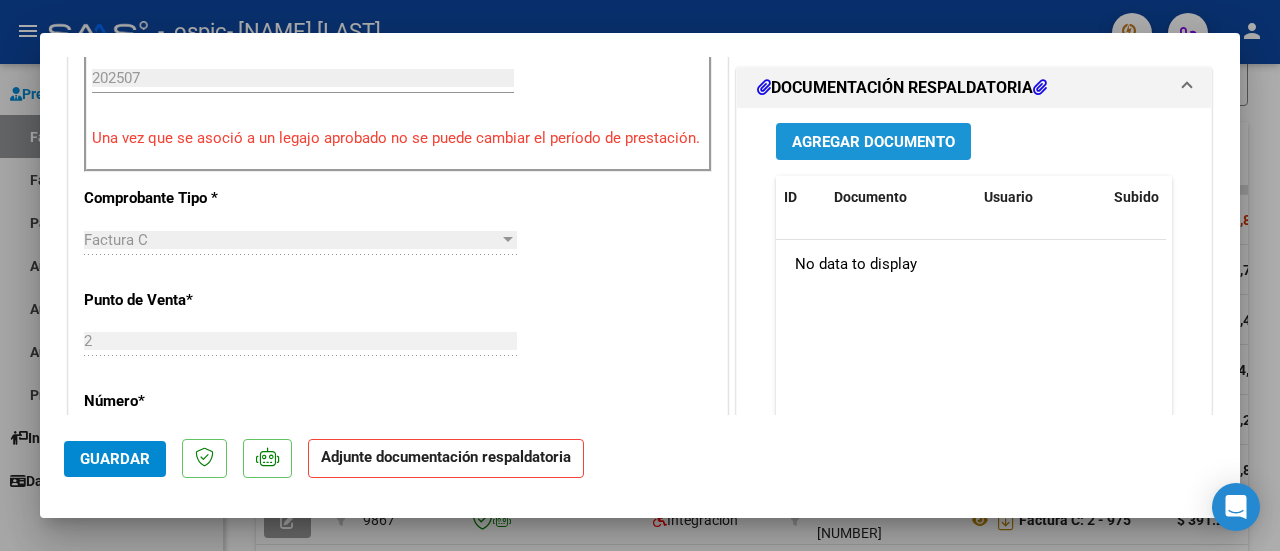 click on "Agregar Documento" at bounding box center (873, 142) 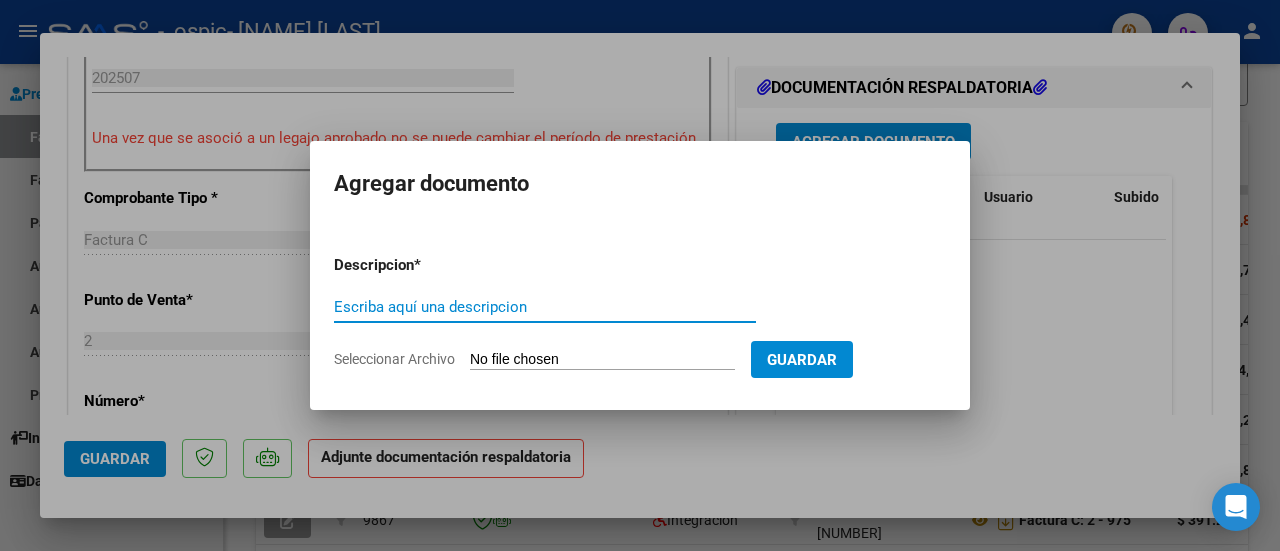 click on "Escriba aquí una descripcion" at bounding box center [545, 307] 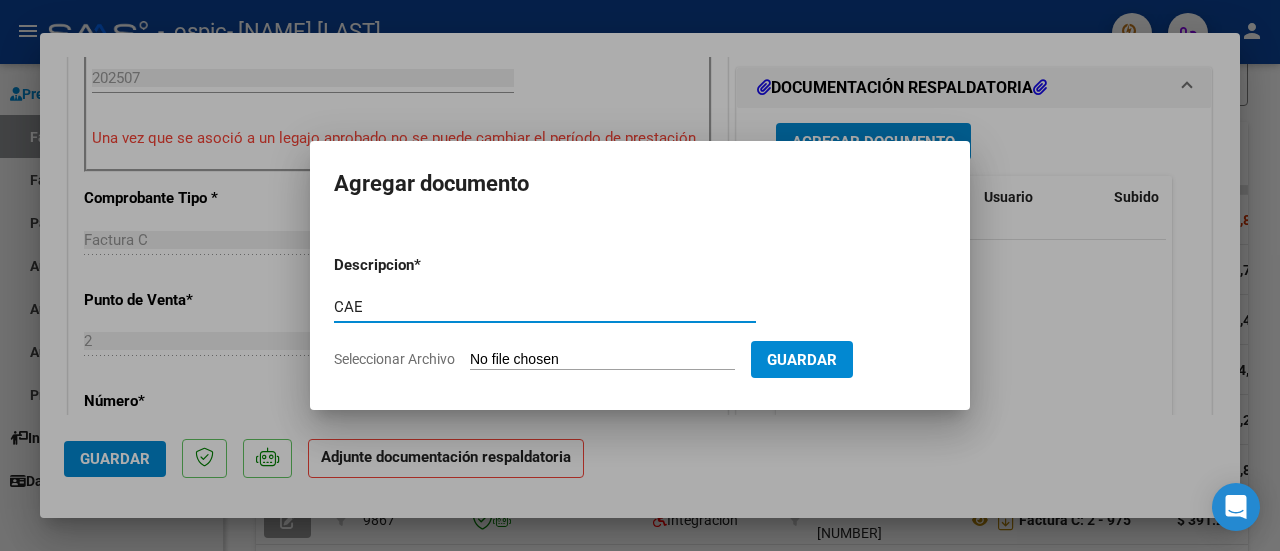 type on "CAE" 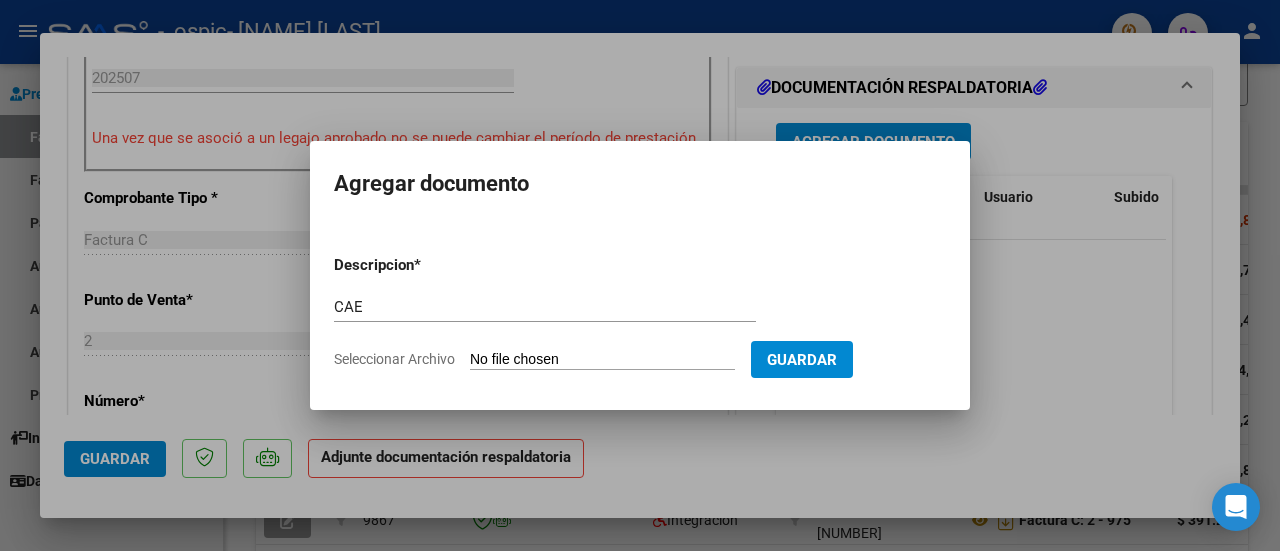 click on "Seleccionar Archivo" at bounding box center [602, 360] 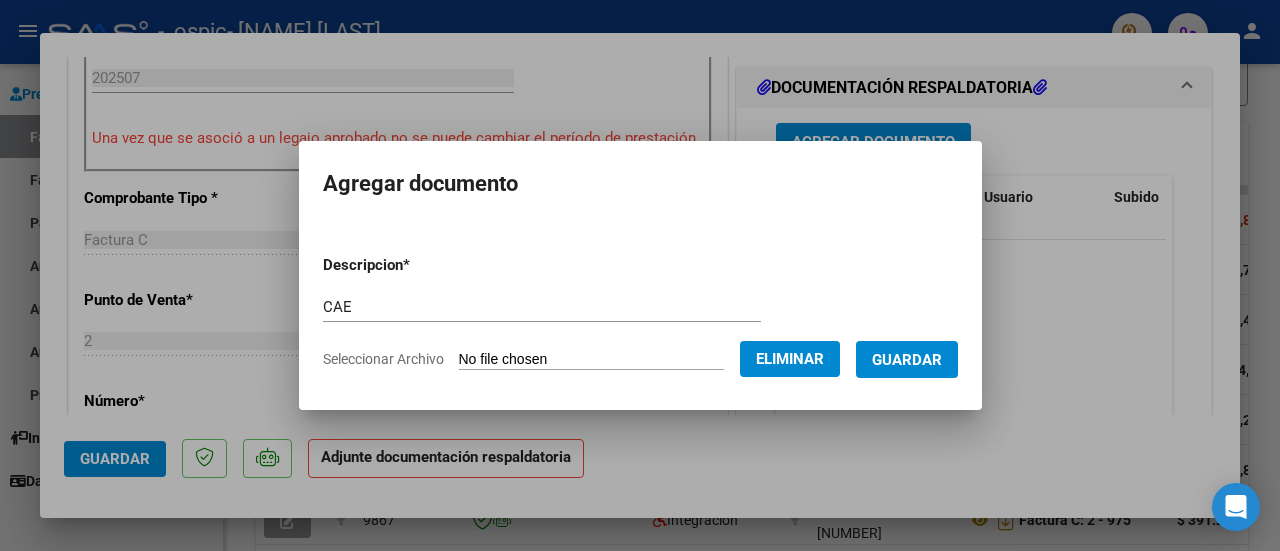click on "Guardar" at bounding box center [907, 360] 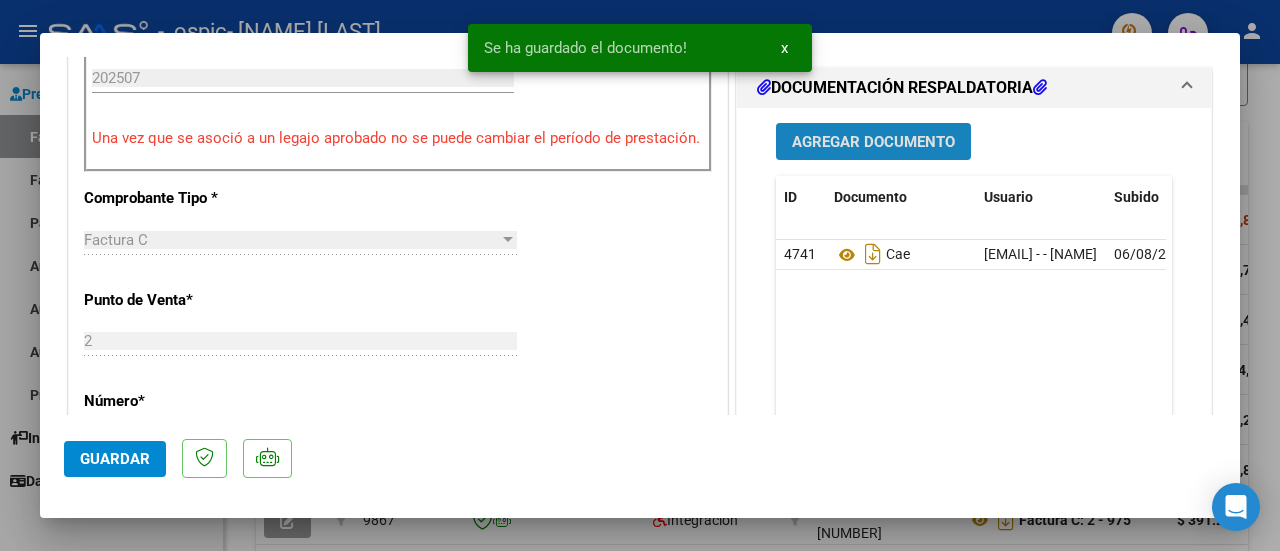 click on "Agregar Documento" at bounding box center (873, 141) 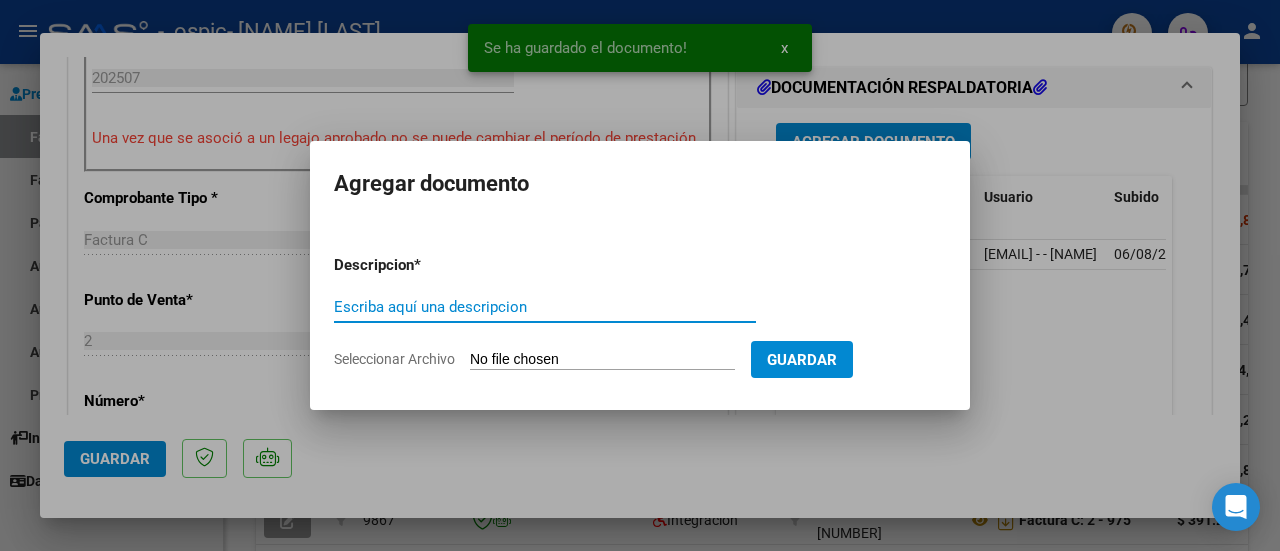 click on "Escriba aquí una descripcion" at bounding box center (545, 307) 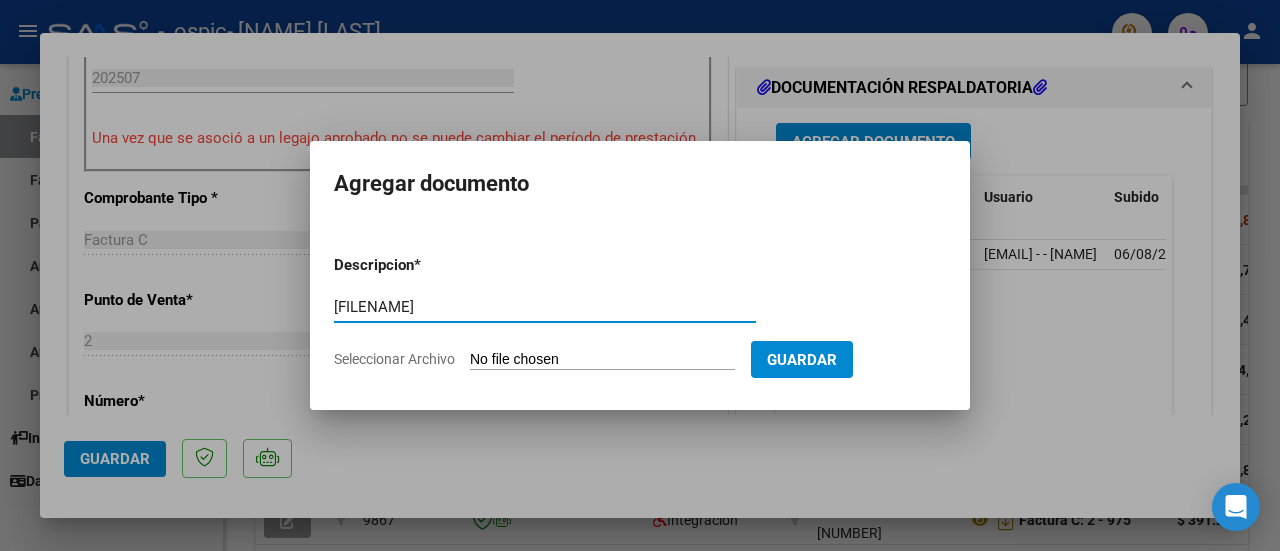 type on "CONSTANCIA INSCRIPCION" 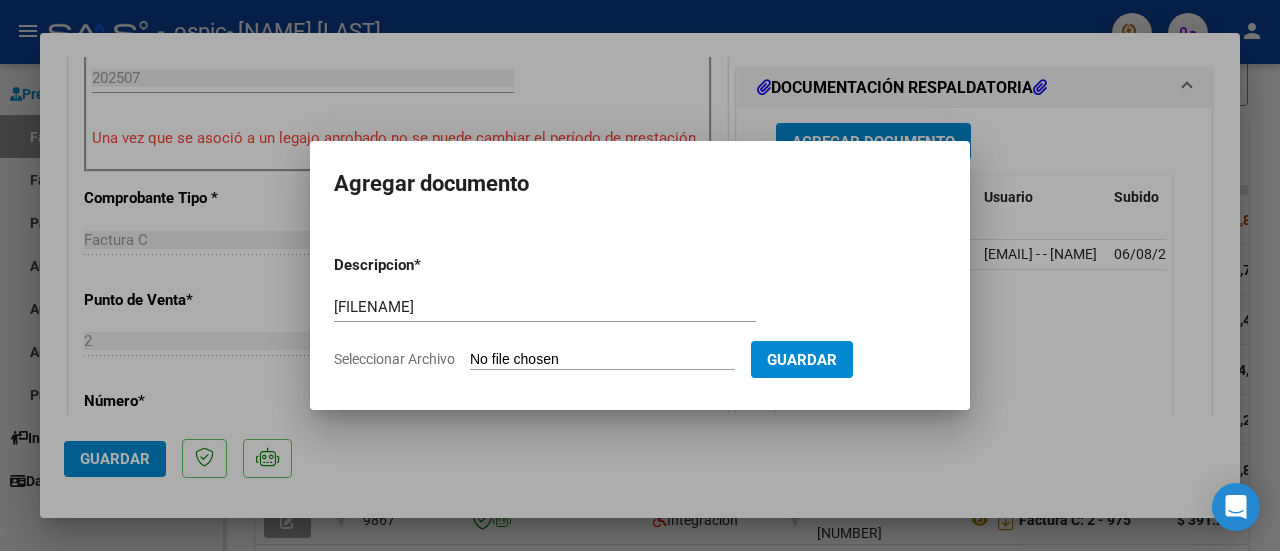 click on "Seleccionar Archivo" at bounding box center (602, 360) 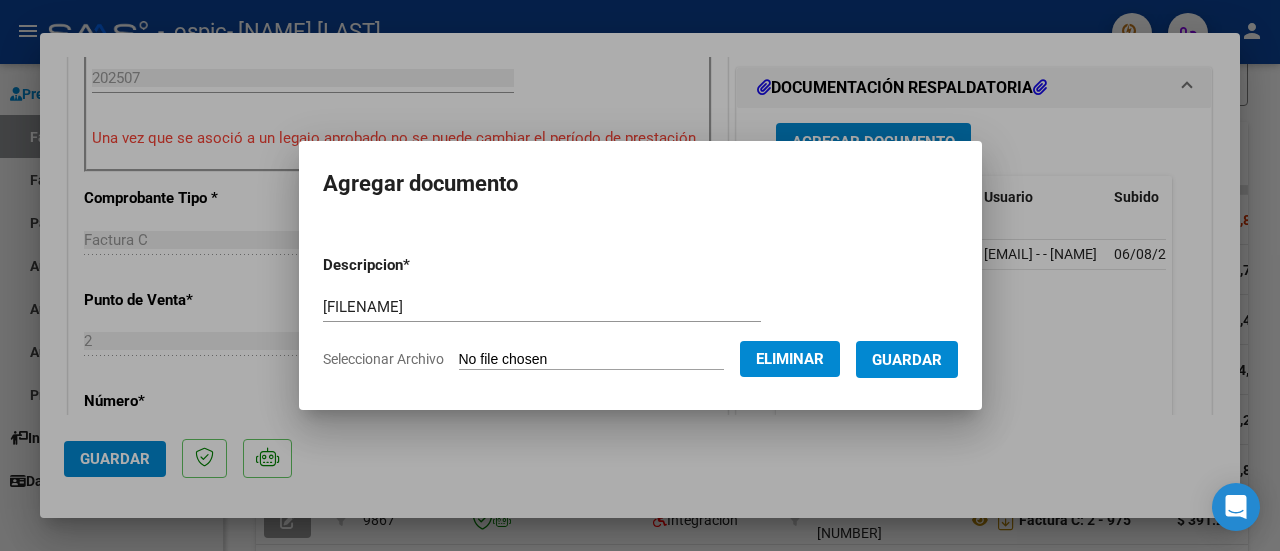 click on "Guardar" at bounding box center (907, 360) 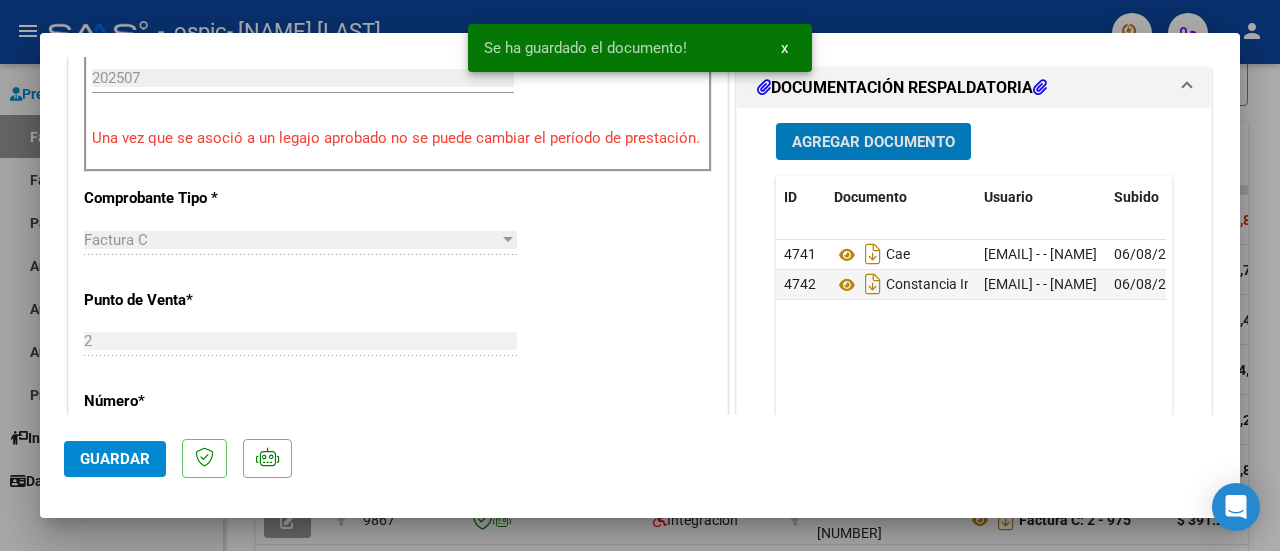 click on "Agregar Documento" at bounding box center (873, 142) 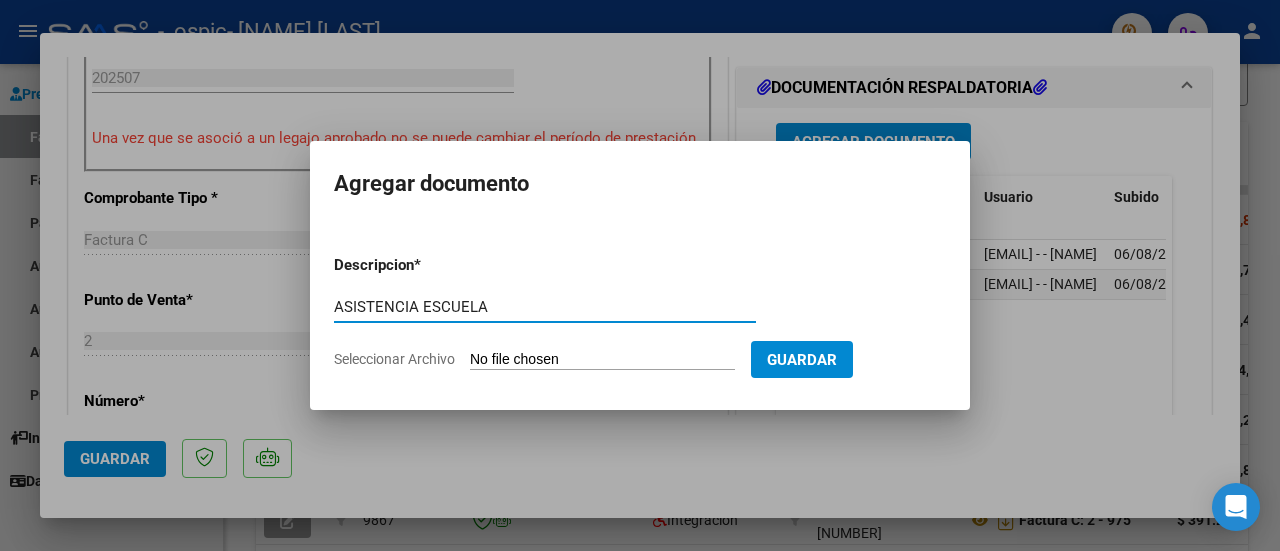 drag, startPoint x: 337, startPoint y: 303, endPoint x: 418, endPoint y: 305, distance: 81.02469 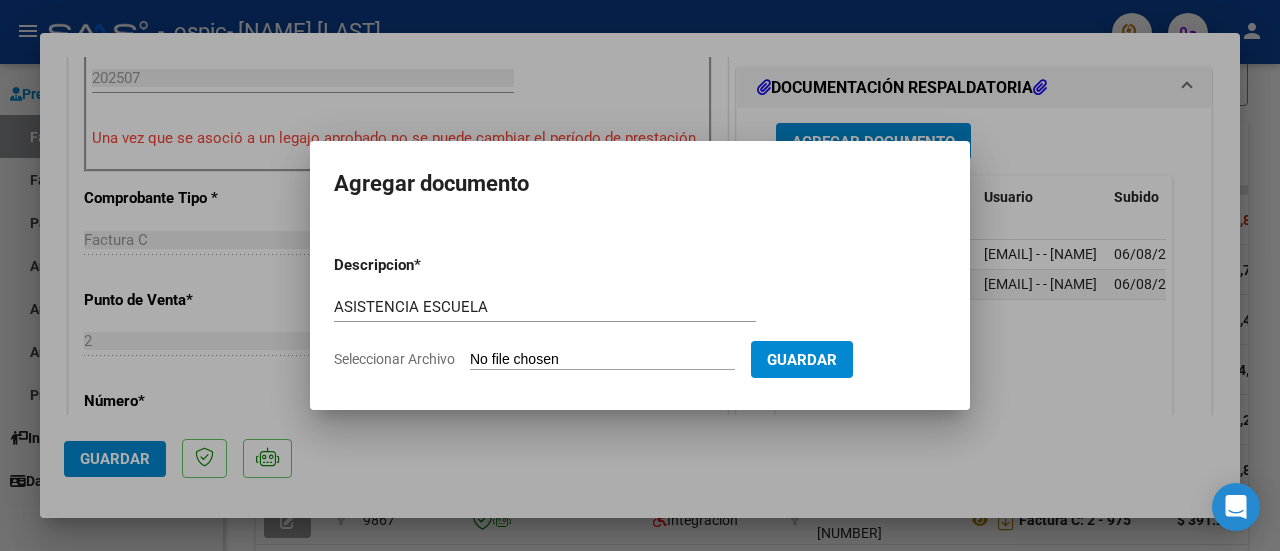 click on "Seleccionar Archivo" at bounding box center (602, 360) 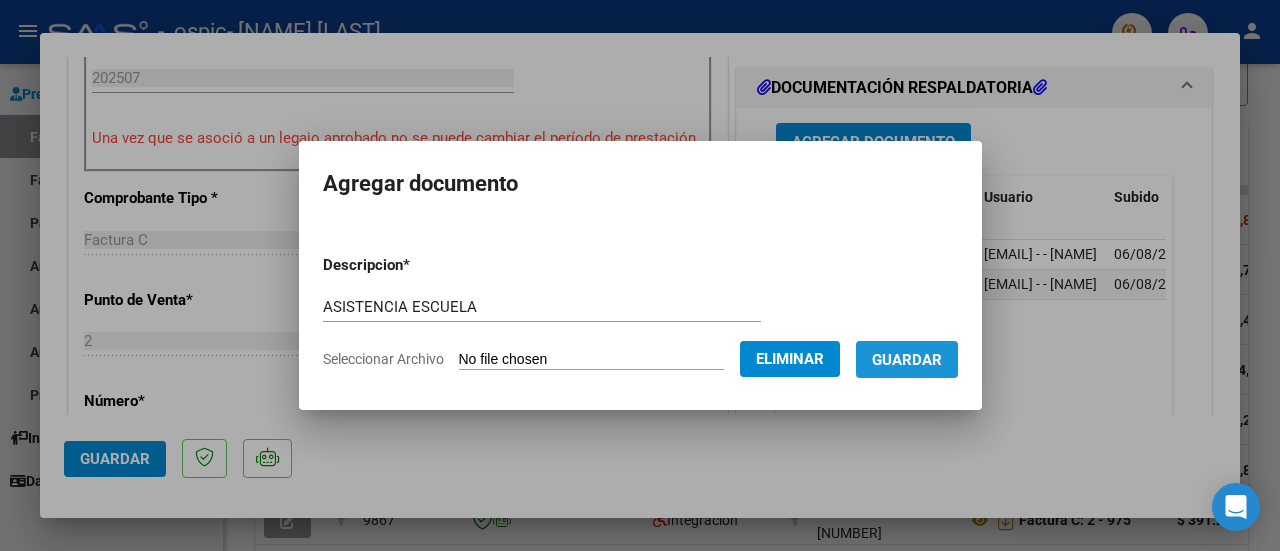 click on "Guardar" at bounding box center [907, 360] 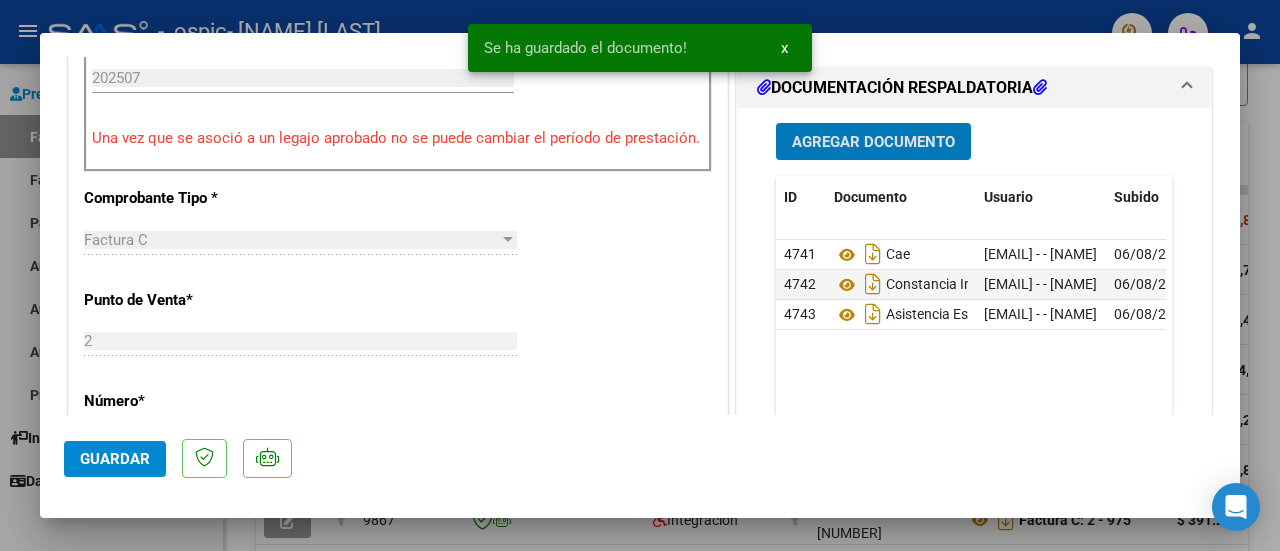 click on "Agregar Documento" at bounding box center [873, 142] 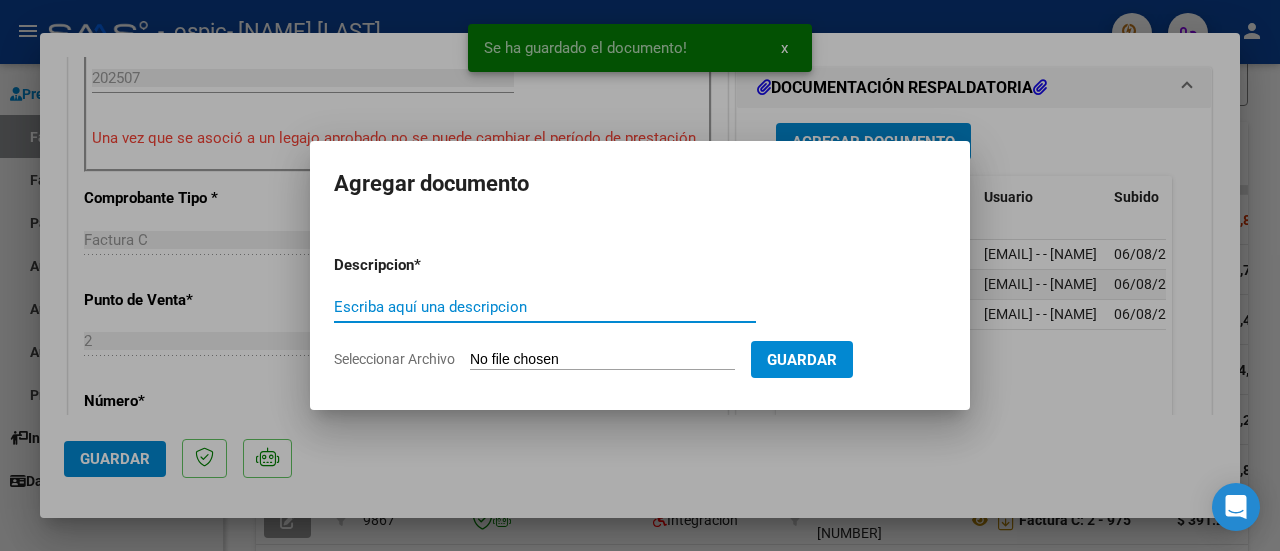 paste on "ASISTENCIA" 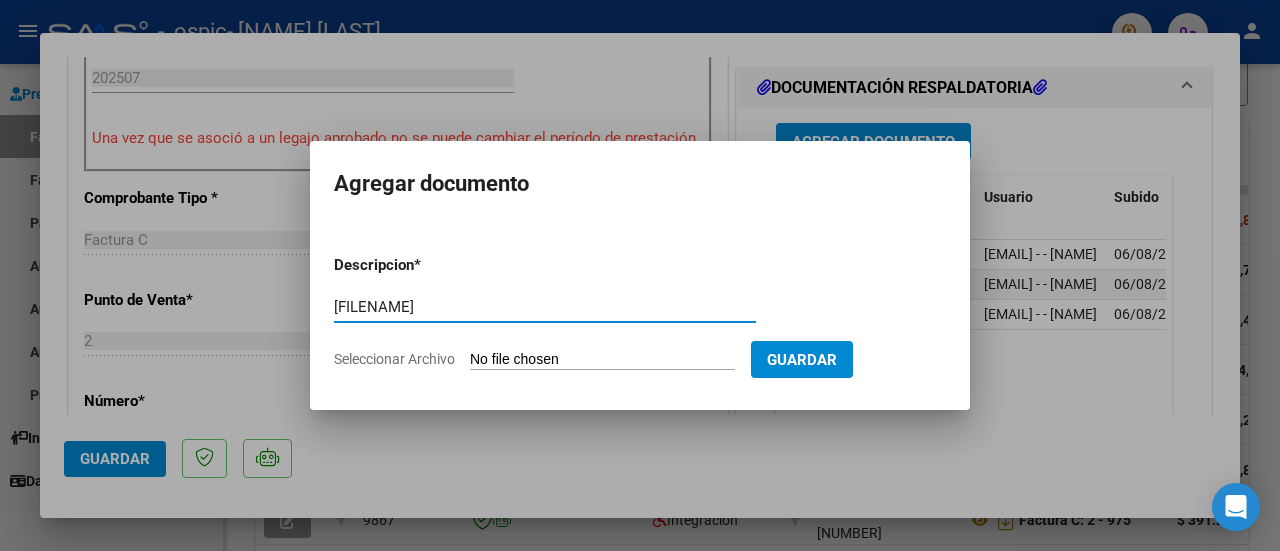 type on "ASISTENCIA TERAPIA 1" 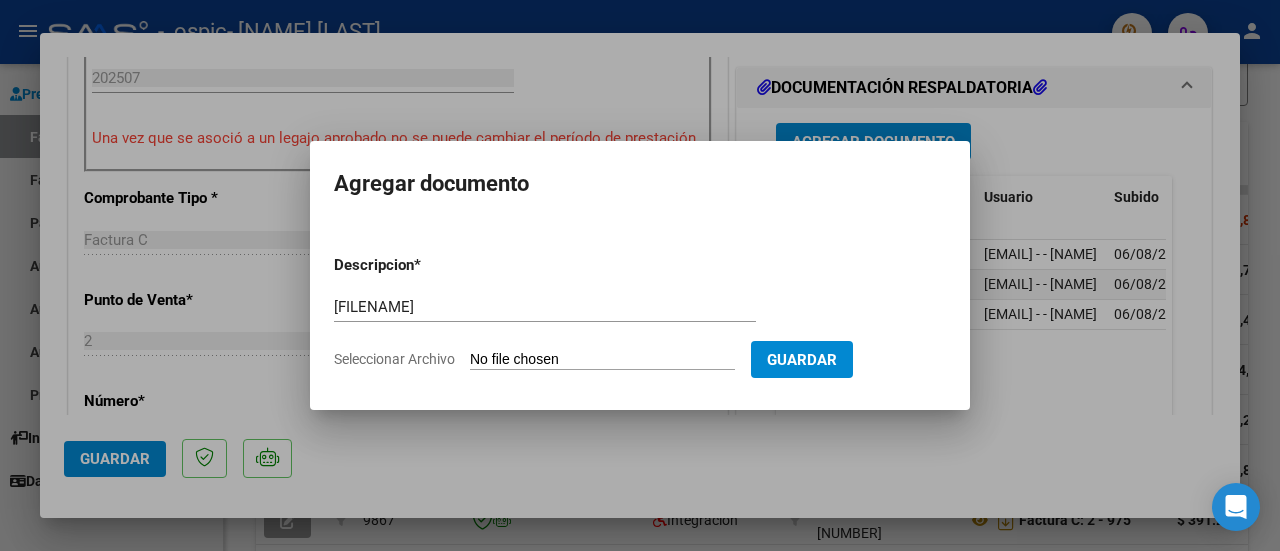type on "C:\fakepath\ASISTENCIA TERAPIA 1.pdf" 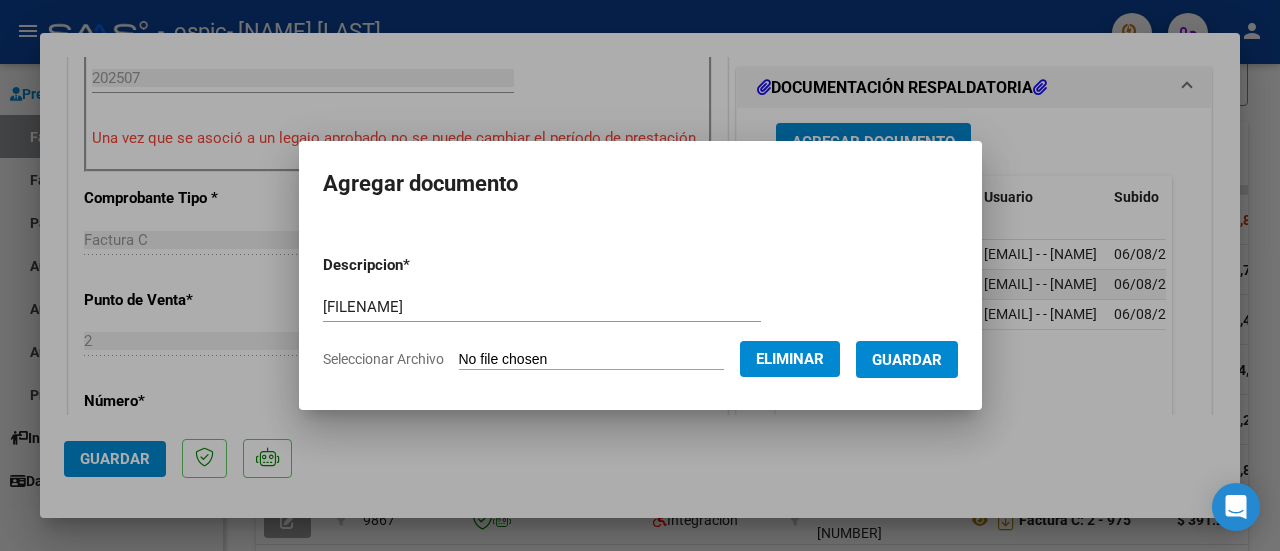 click on "Guardar" at bounding box center [907, 360] 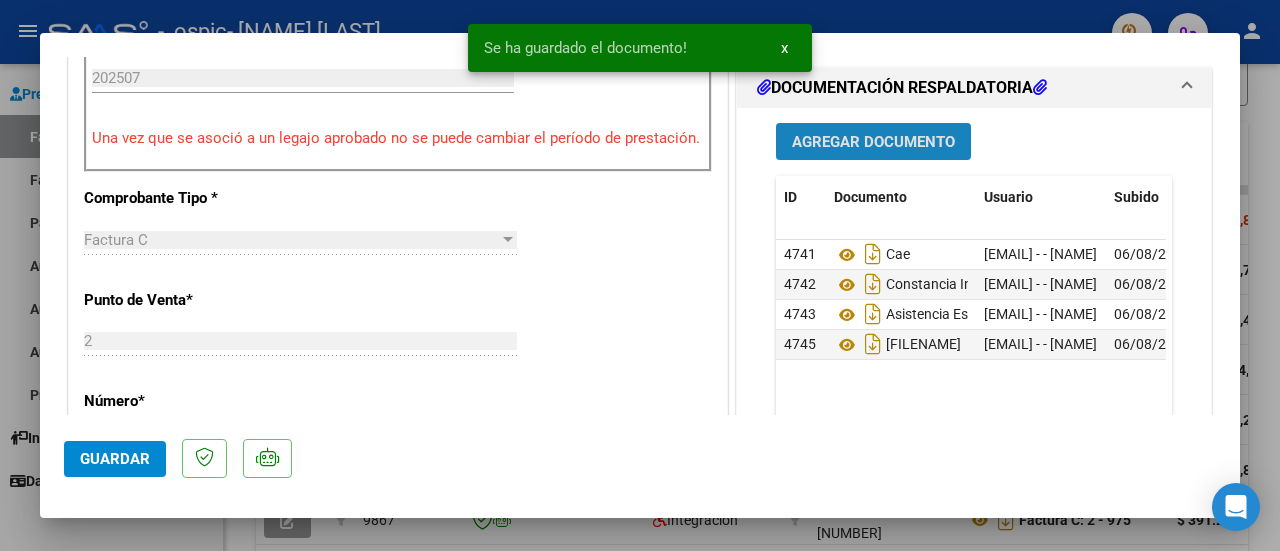 click on "Agregar Documento" at bounding box center (873, 142) 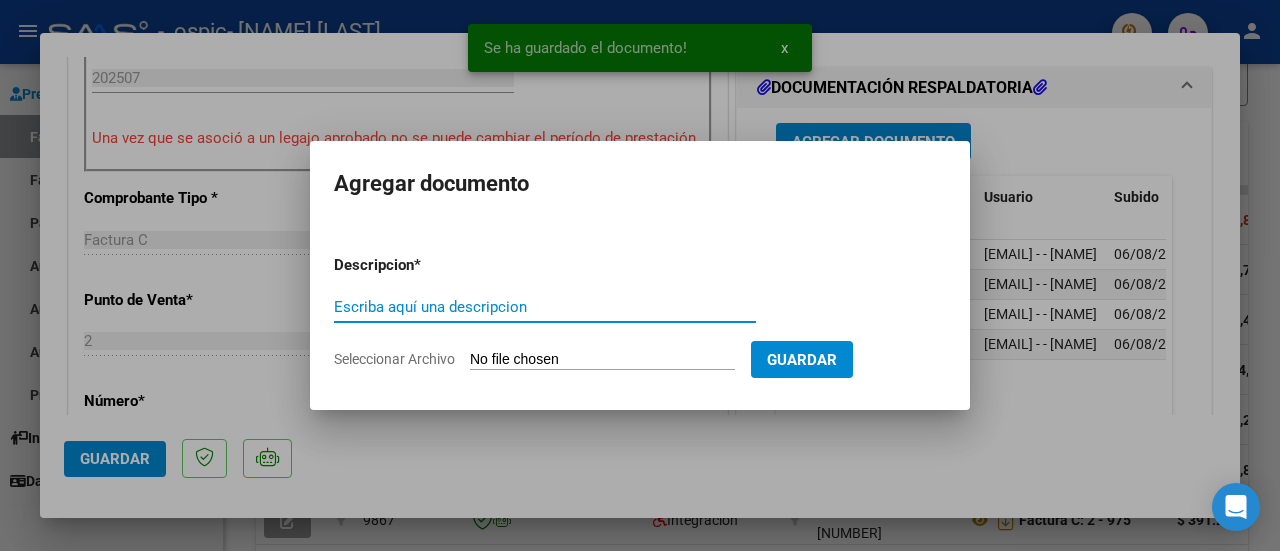 paste on "ASISTENCIA" 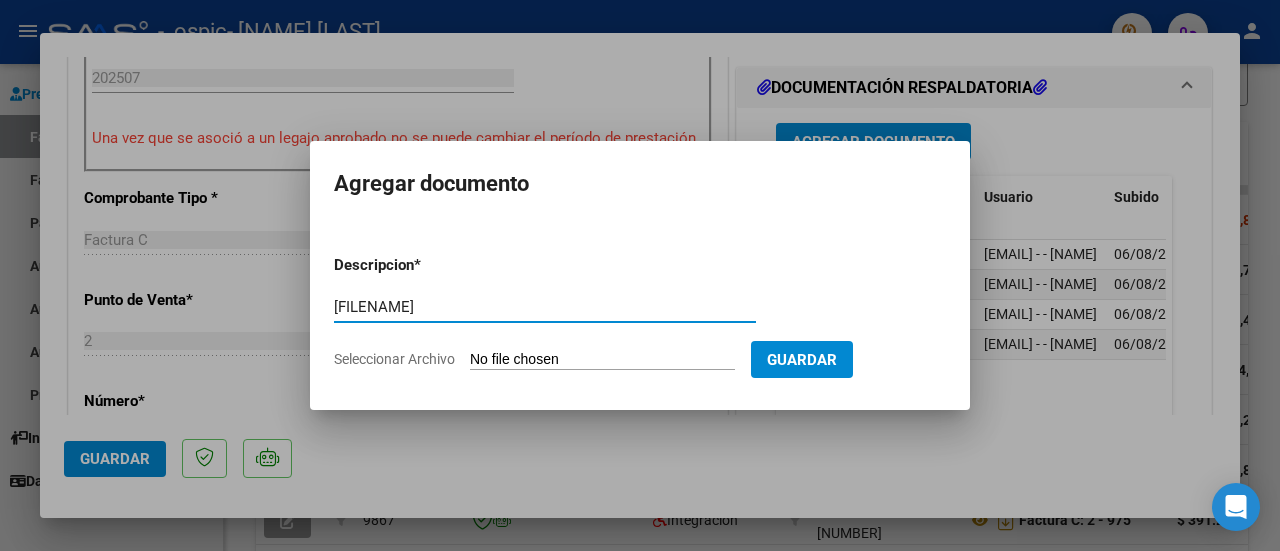 type on "ASISTENCIA TERAPIA 2" 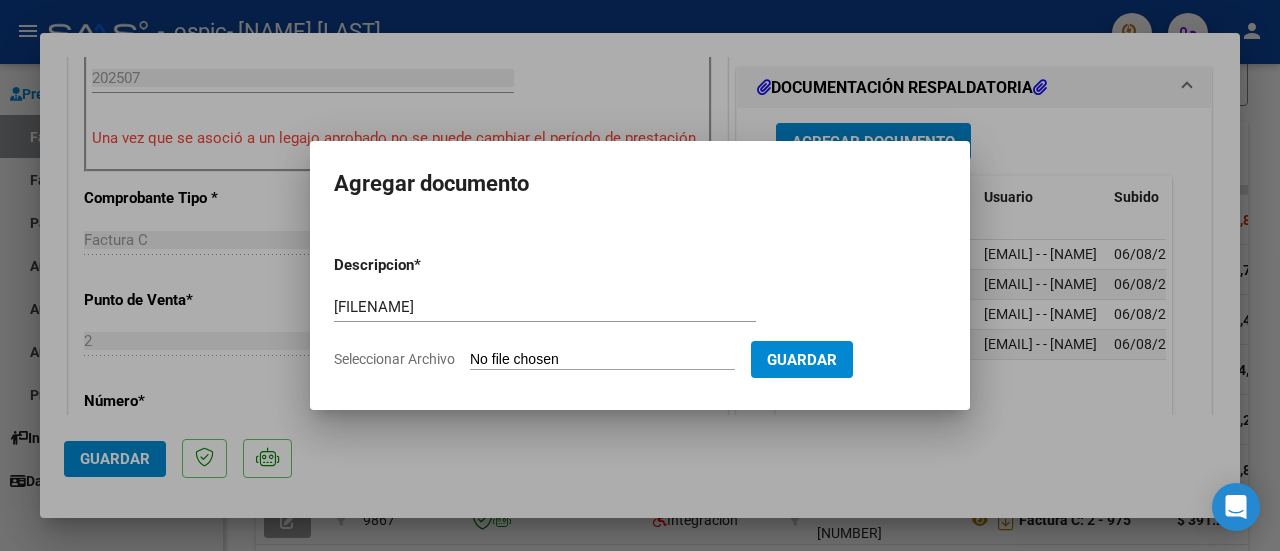 type on "C:\fakepath\ASISTENCIA TERAPIA 2.pdf" 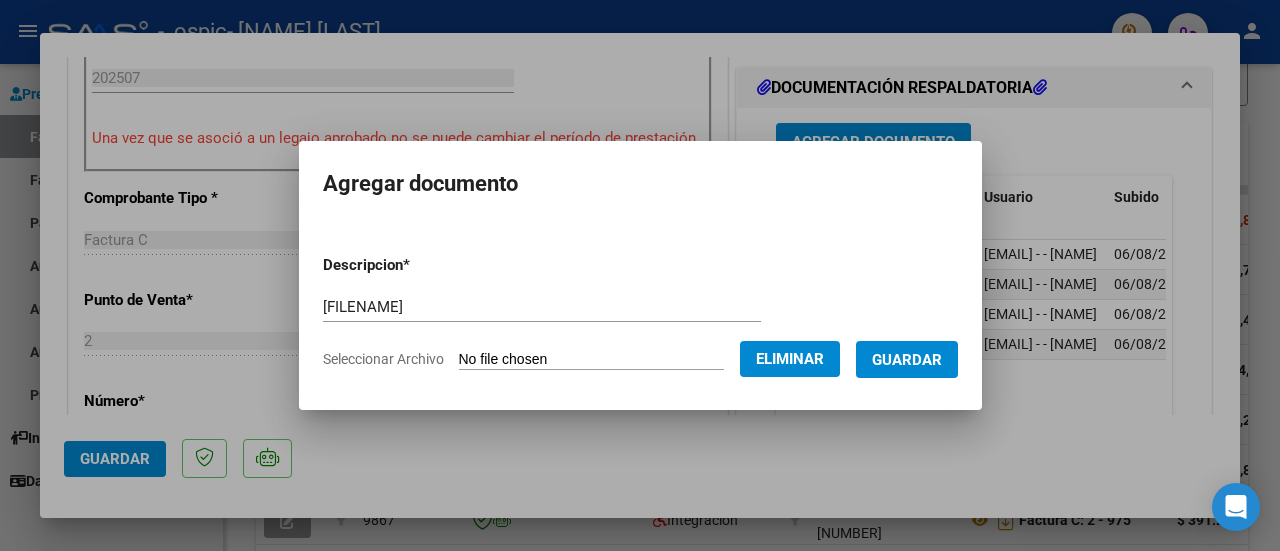 click on "Guardar" at bounding box center [907, 360] 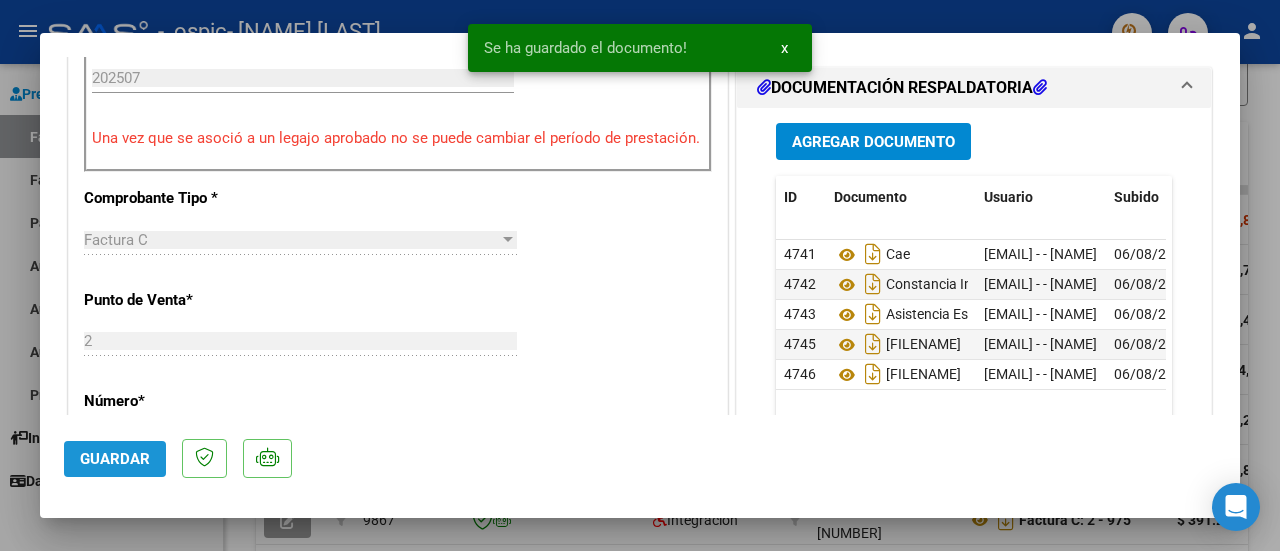 click on "Guardar" 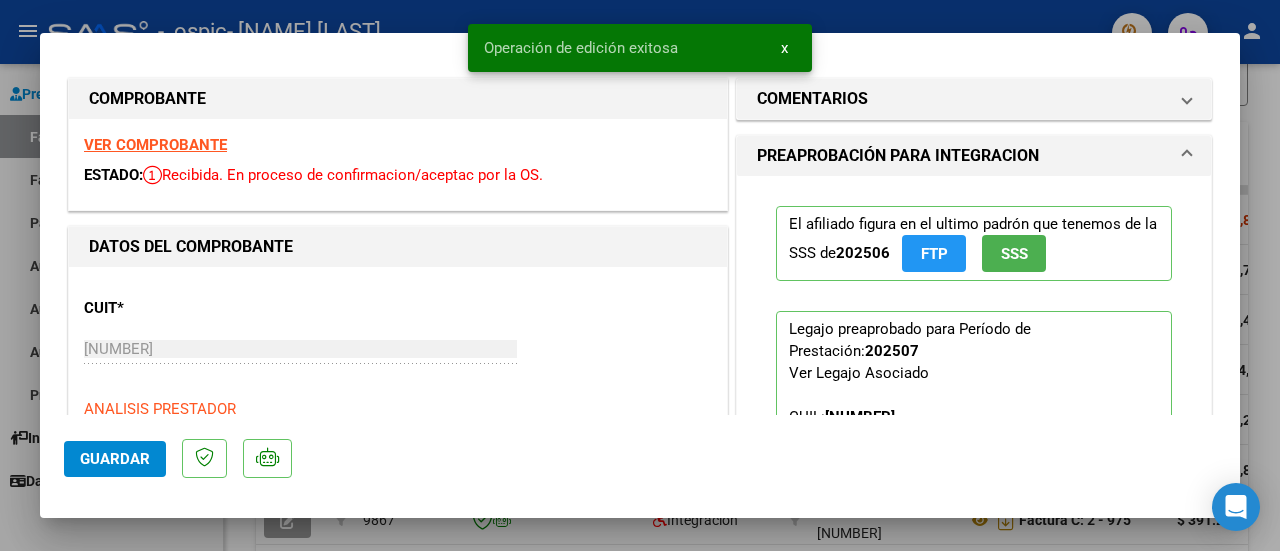 scroll, scrollTop: 0, scrollLeft: 0, axis: both 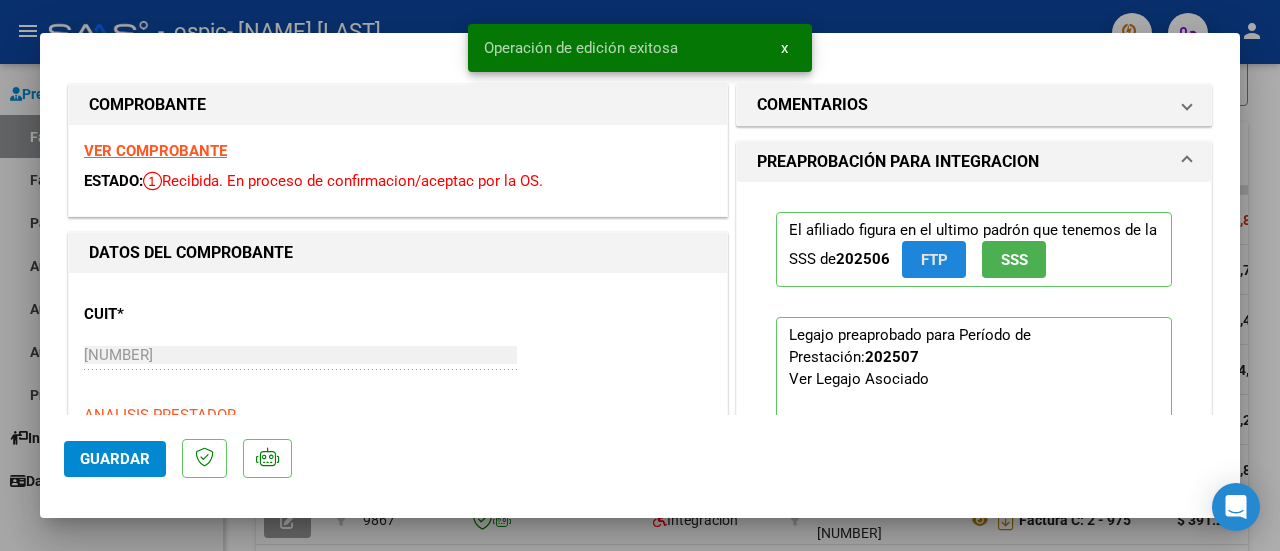 click on "FTP" at bounding box center [934, 259] 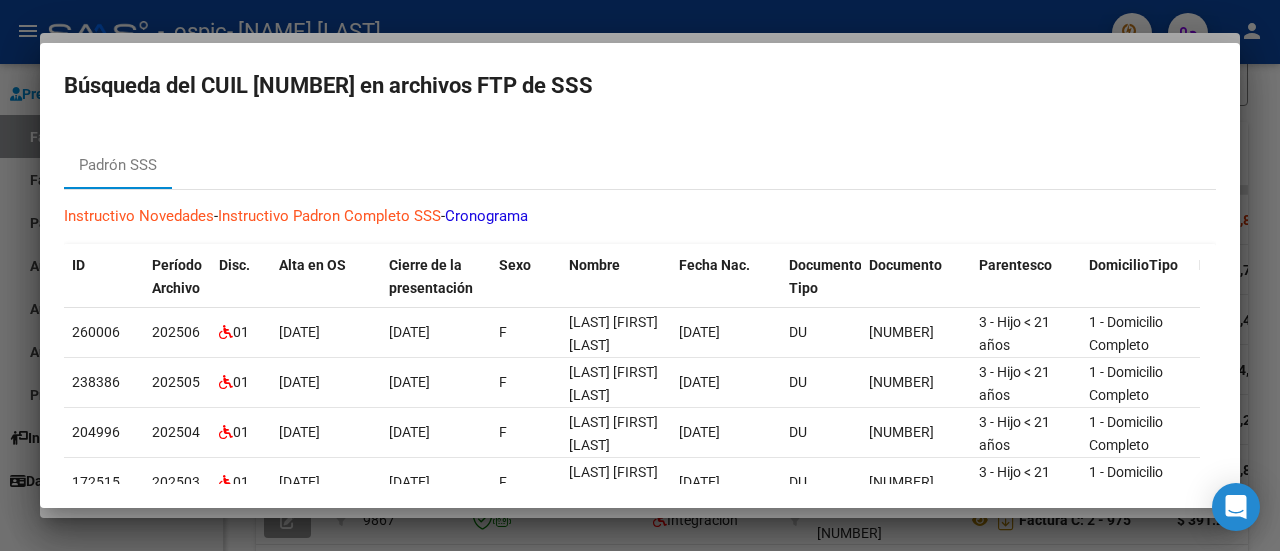 click at bounding box center [640, 275] 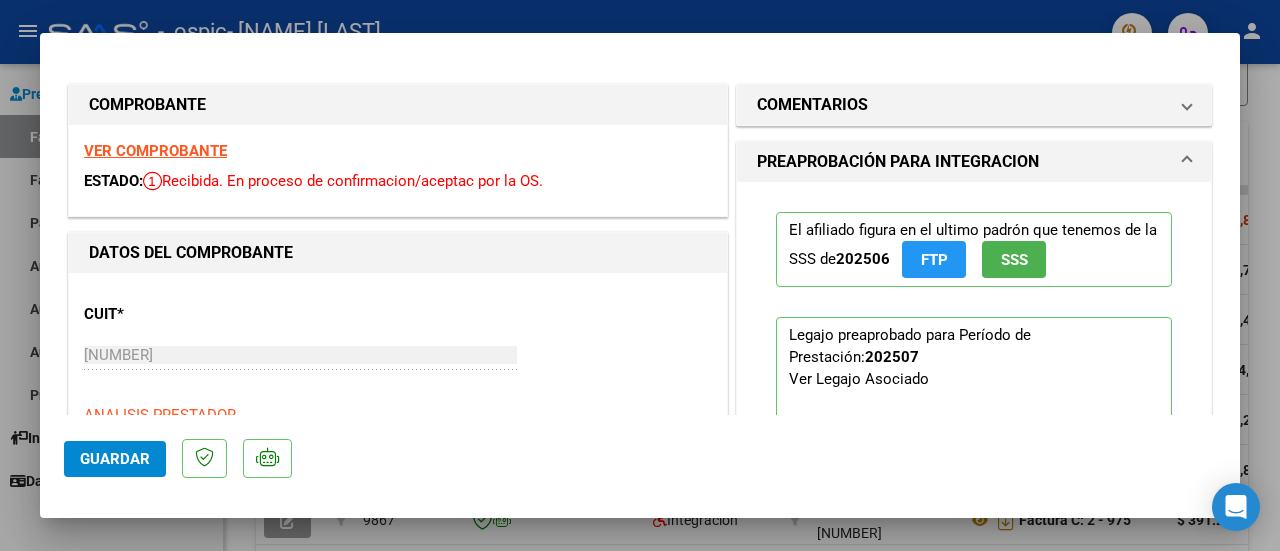 click on "SSS" 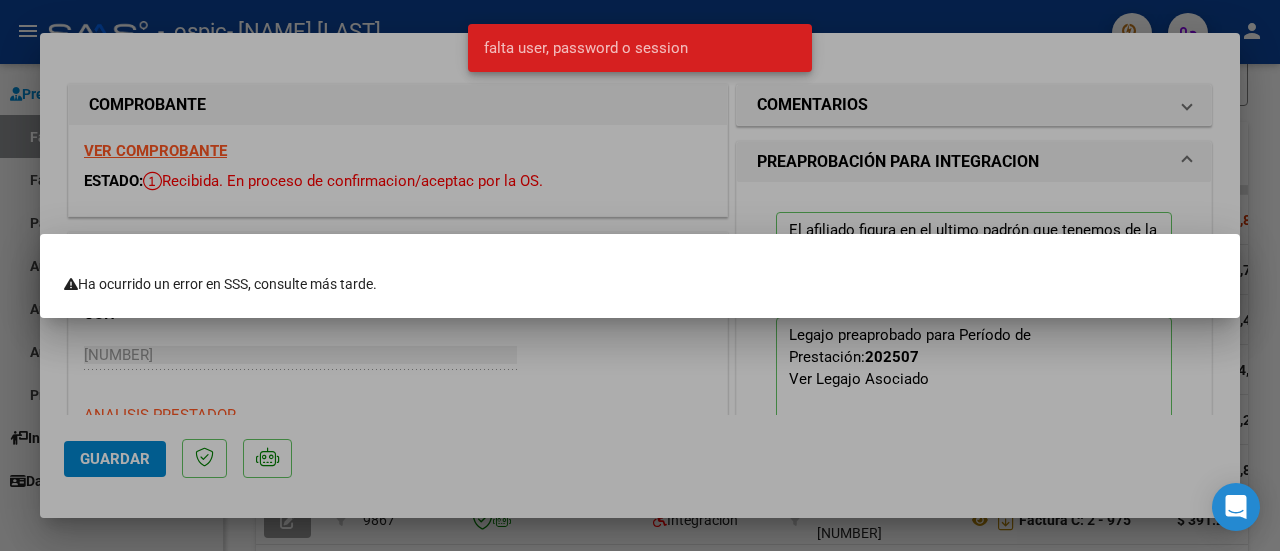 click at bounding box center (640, 275) 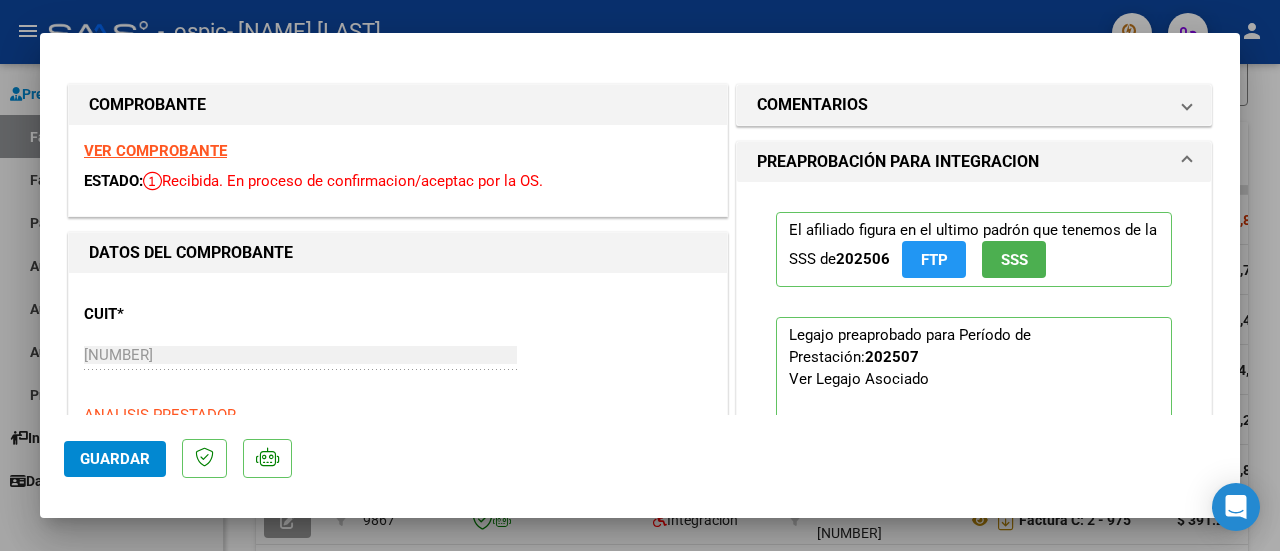 click at bounding box center [640, 275] 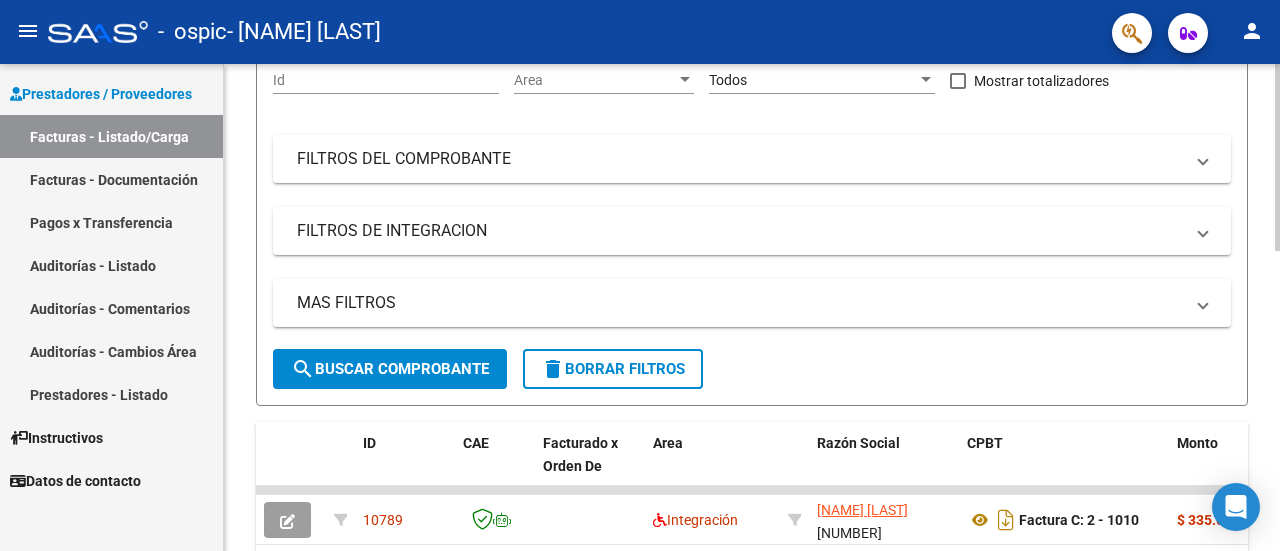 scroll, scrollTop: 0, scrollLeft: 0, axis: both 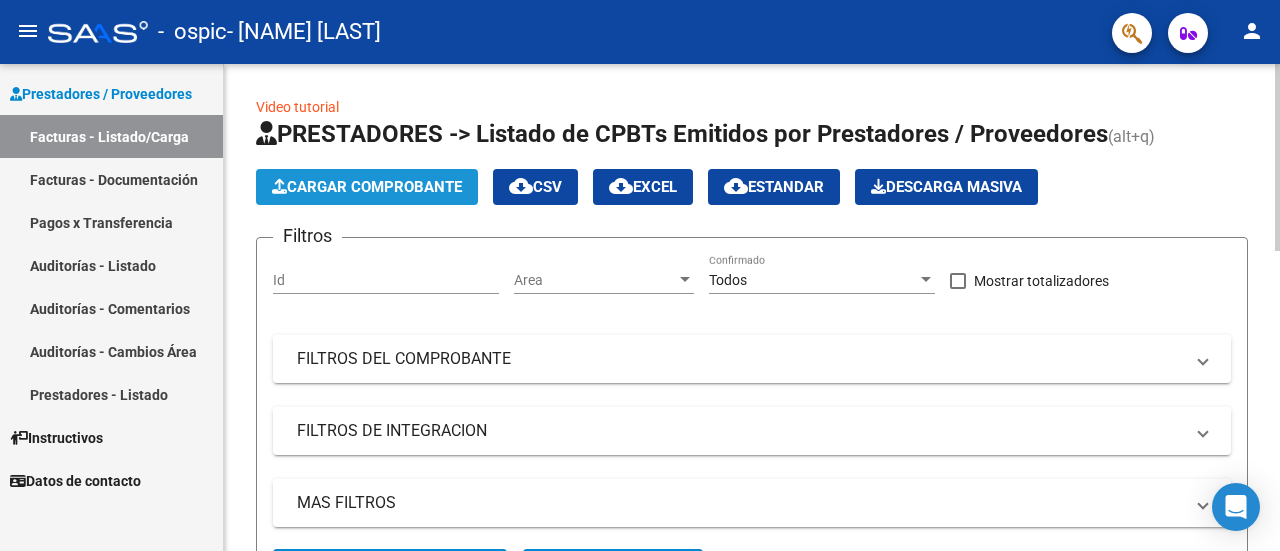 click on "Cargar Comprobante" 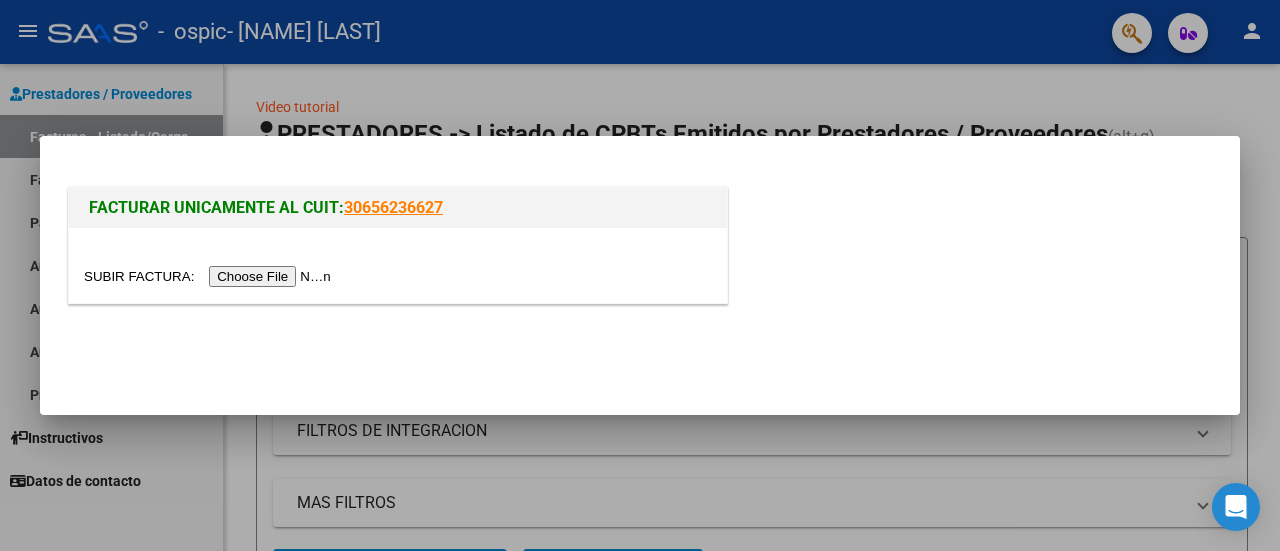 click at bounding box center [210, 276] 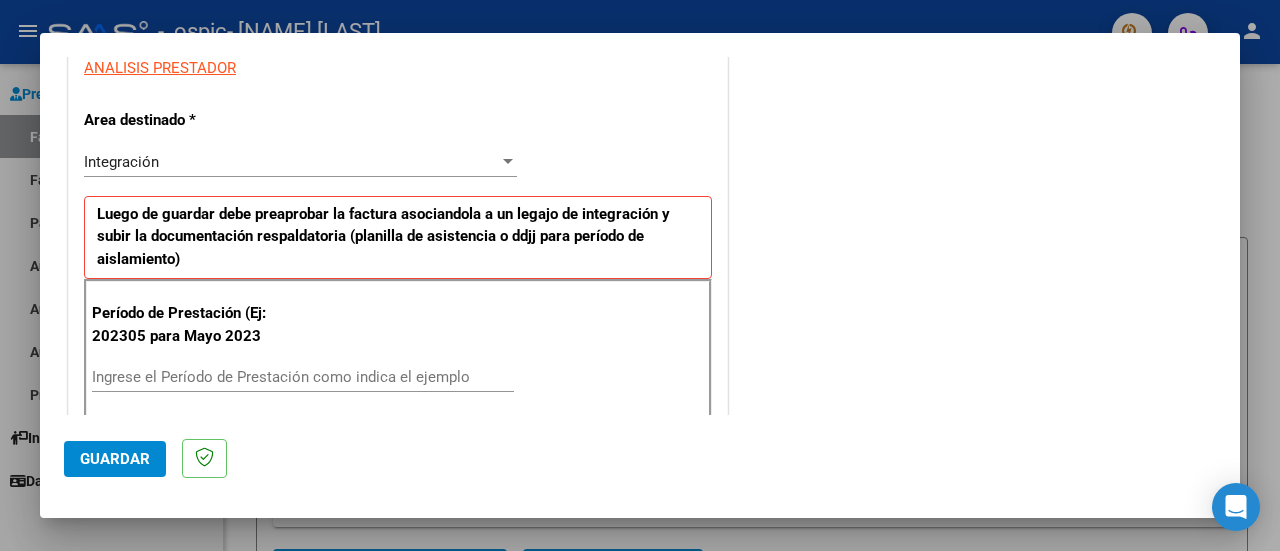 scroll, scrollTop: 500, scrollLeft: 0, axis: vertical 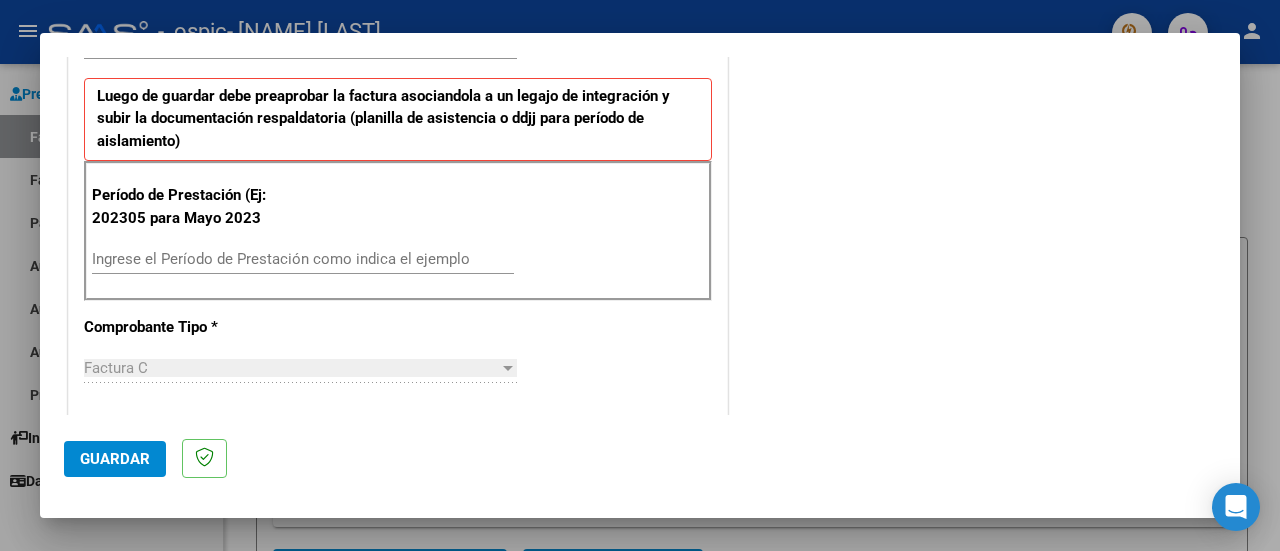 click on "Ingrese el Período de Prestación como indica el ejemplo" at bounding box center [303, 259] 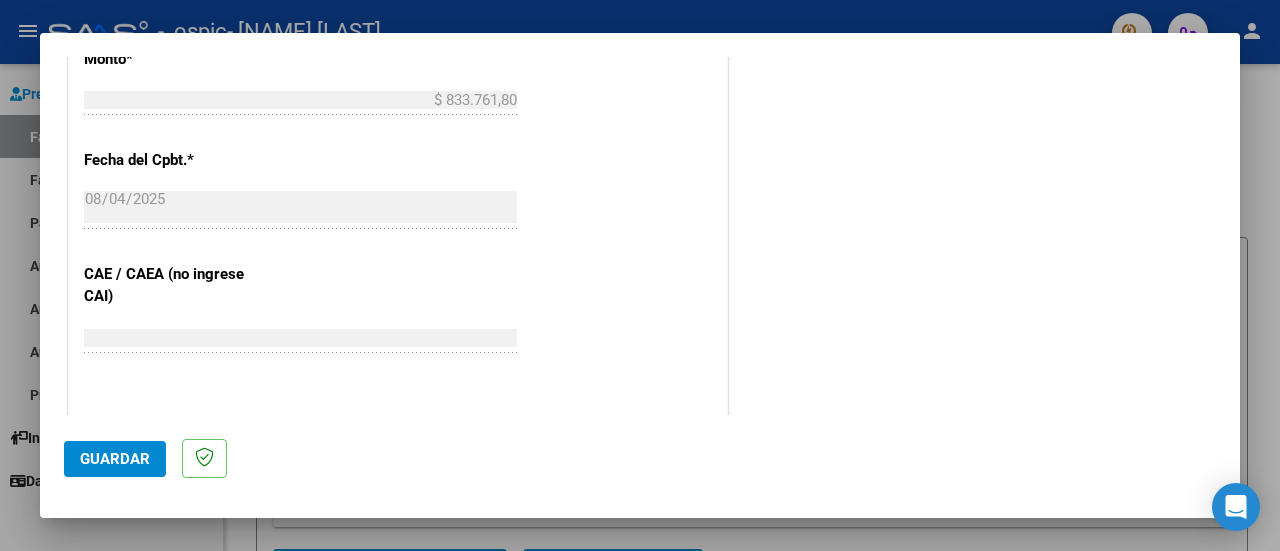 scroll, scrollTop: 1100, scrollLeft: 0, axis: vertical 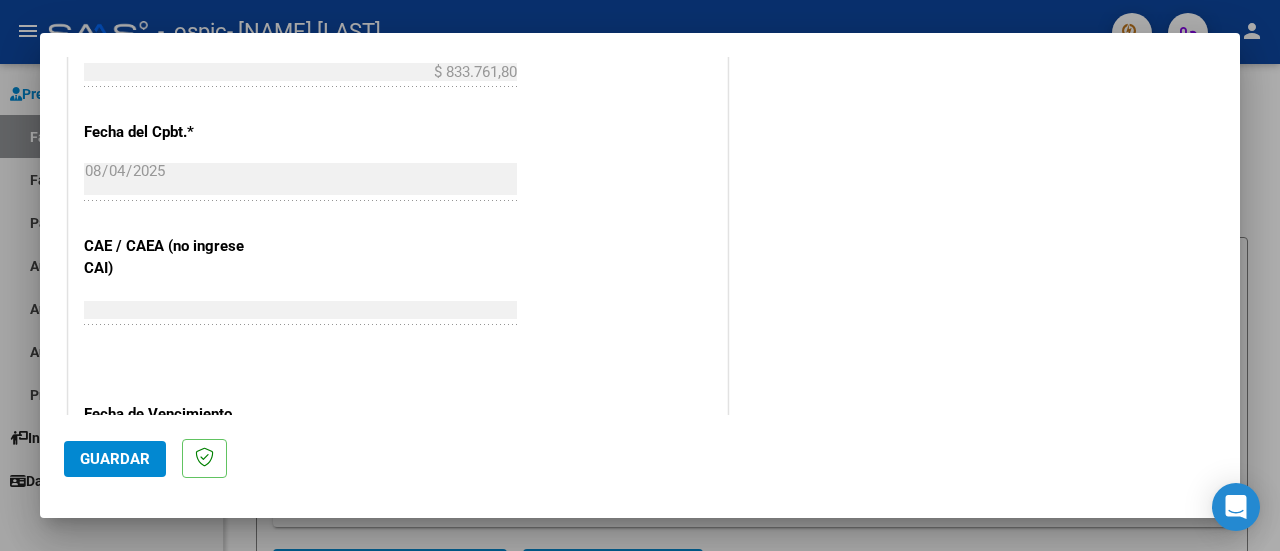 type on "202507" 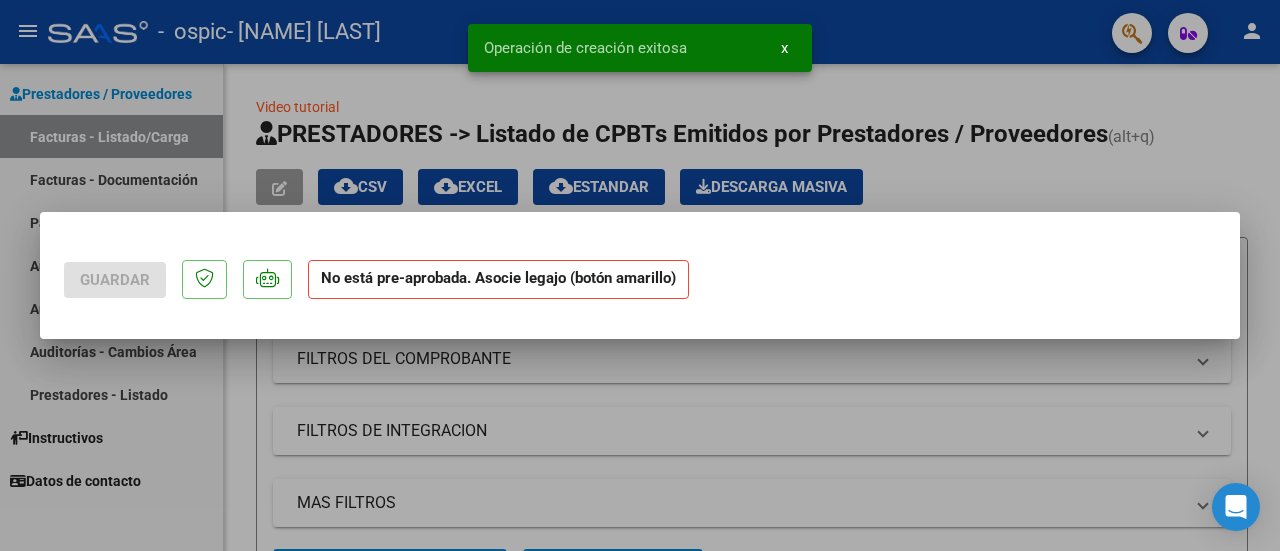 scroll, scrollTop: 0, scrollLeft: 0, axis: both 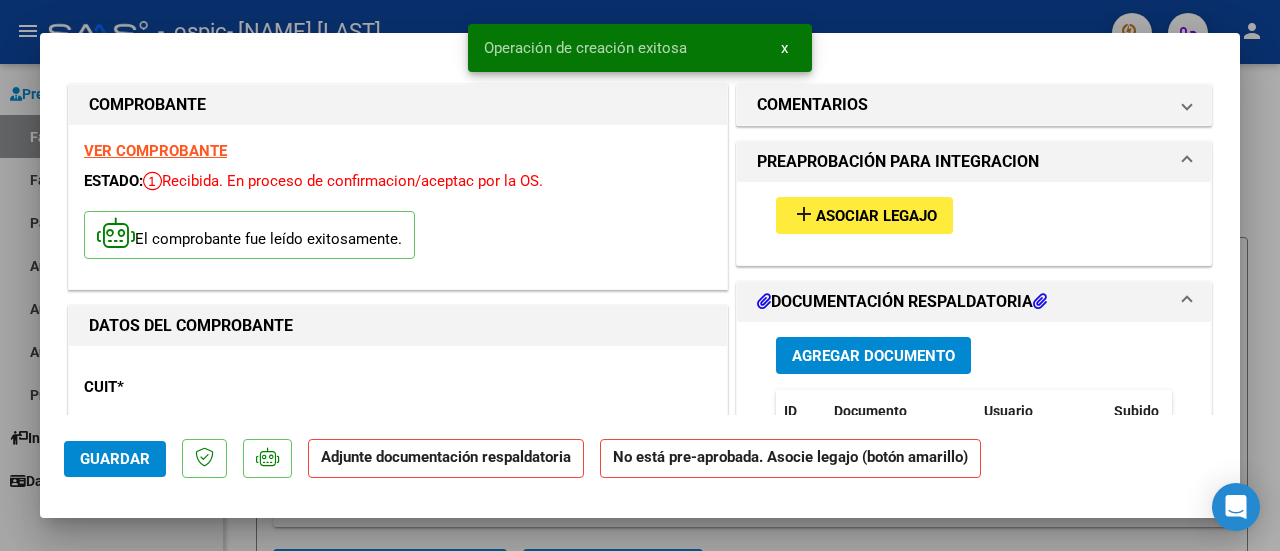 click on "Asociar Legajo" at bounding box center (876, 216) 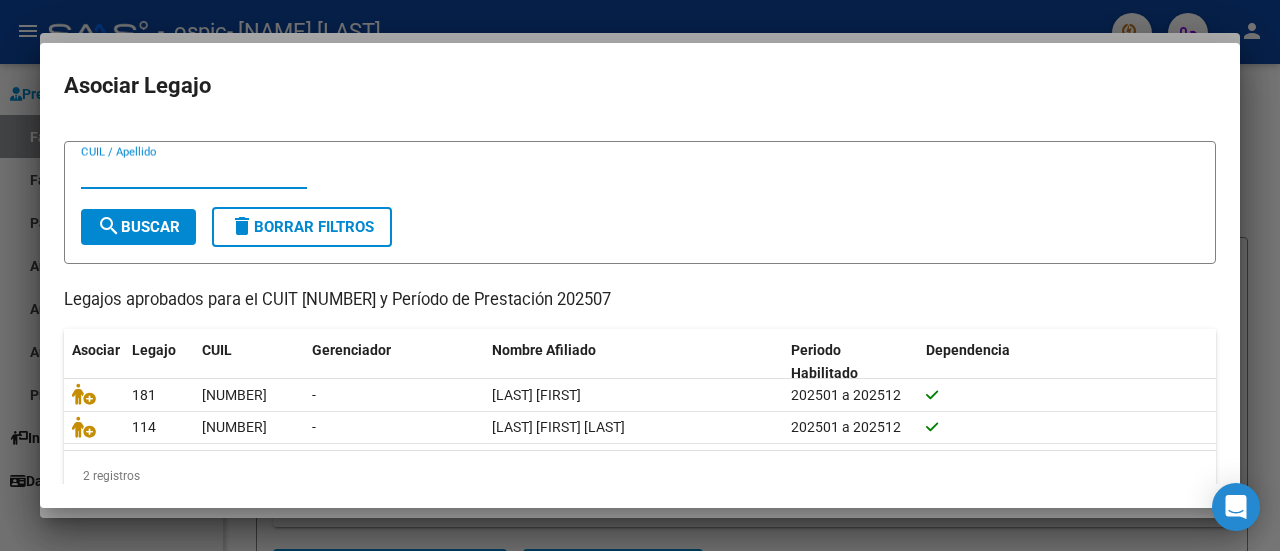 scroll, scrollTop: 63, scrollLeft: 0, axis: vertical 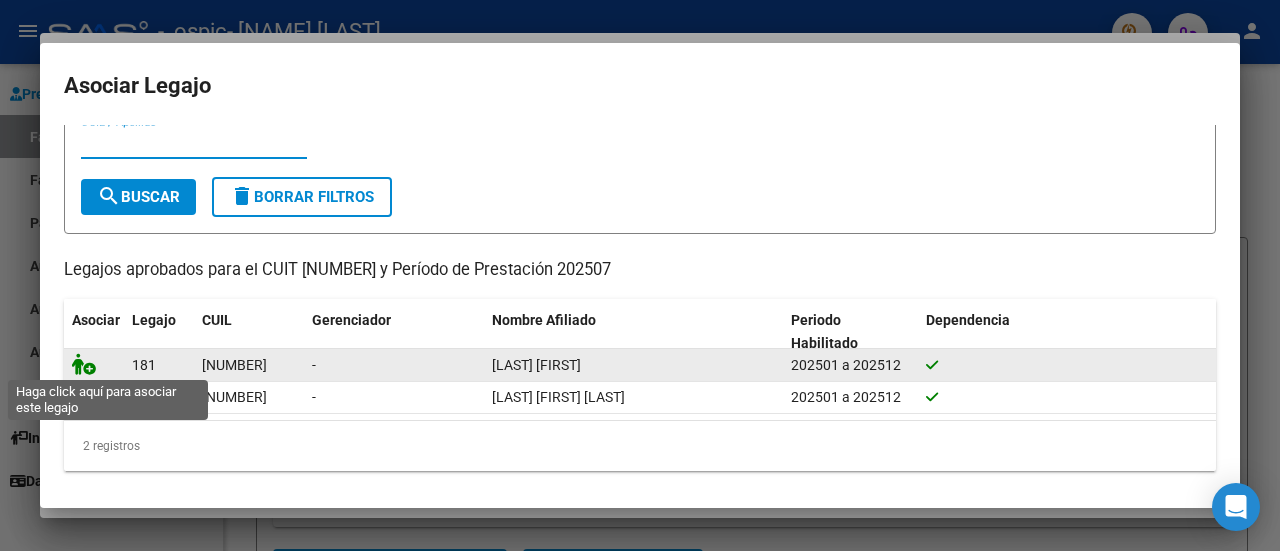 click 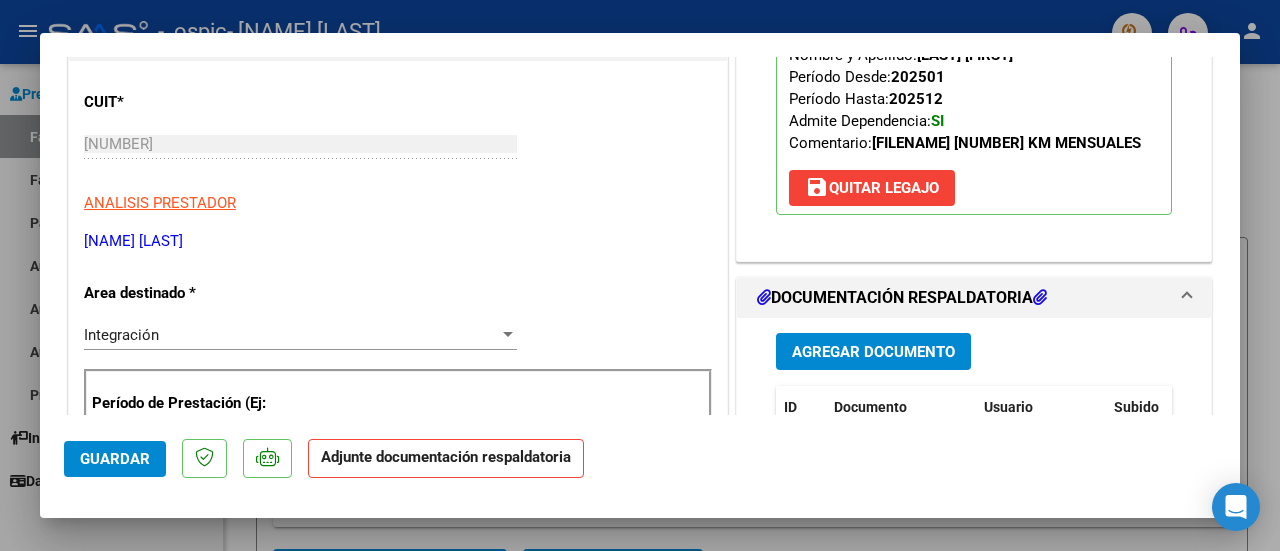 scroll, scrollTop: 400, scrollLeft: 0, axis: vertical 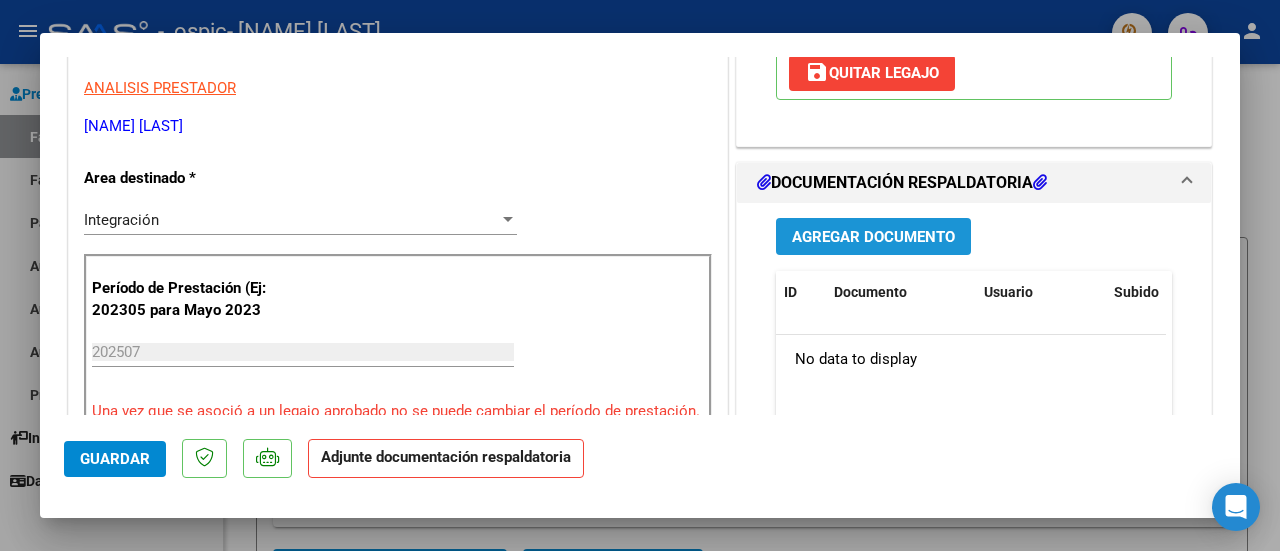 click on "Agregar Documento" at bounding box center [873, 237] 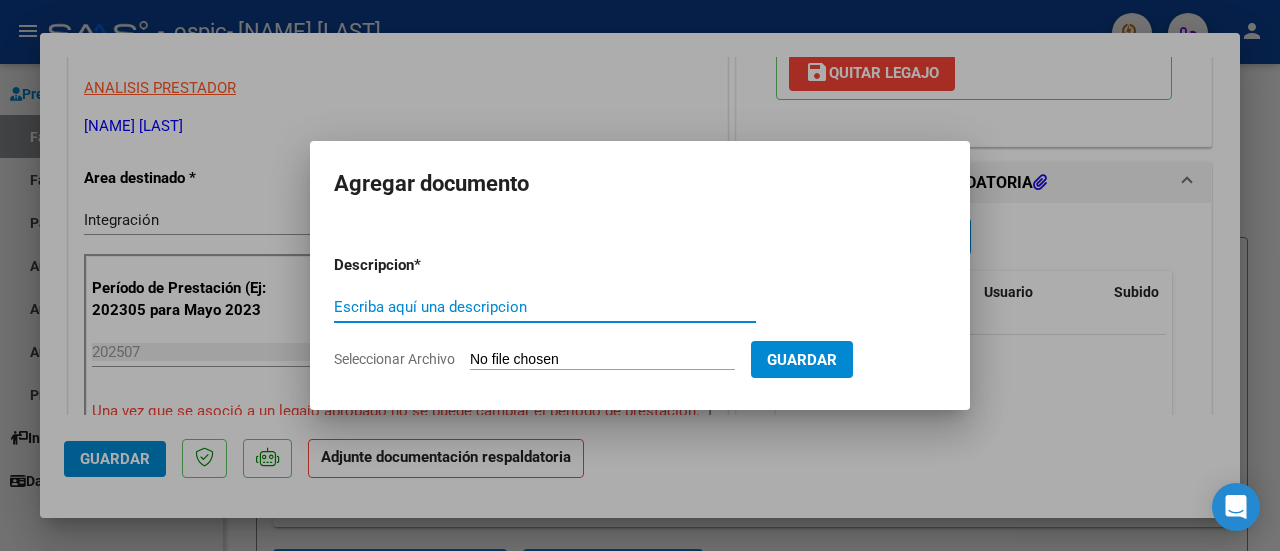 click on "Escriba aquí una descripcion" at bounding box center [545, 307] 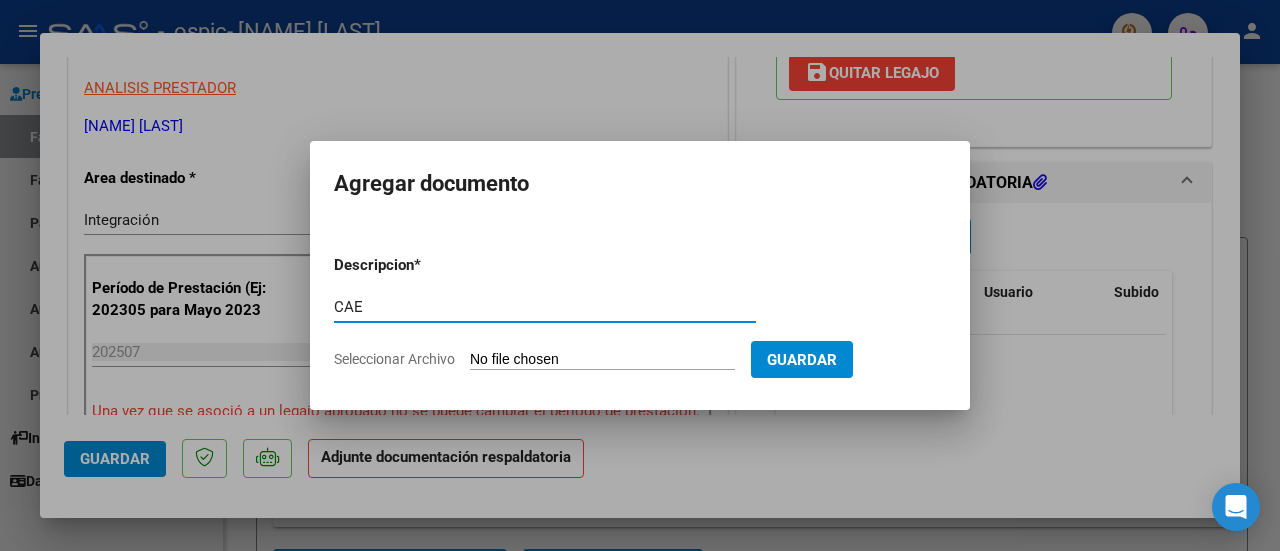 type on "CAE" 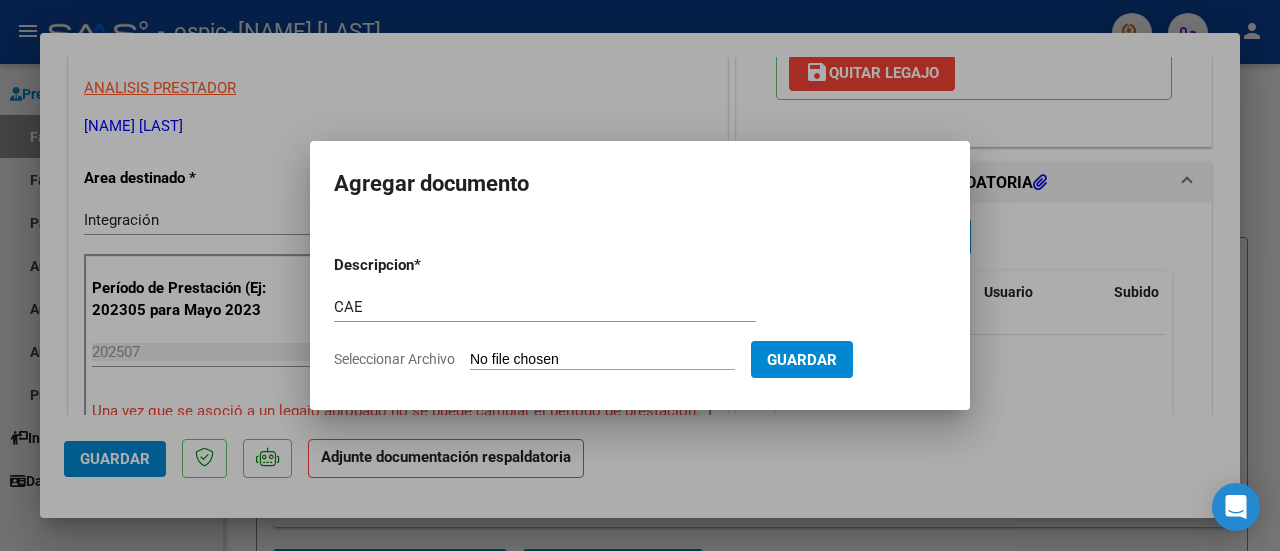 click on "Seleccionar Archivo" at bounding box center (602, 360) 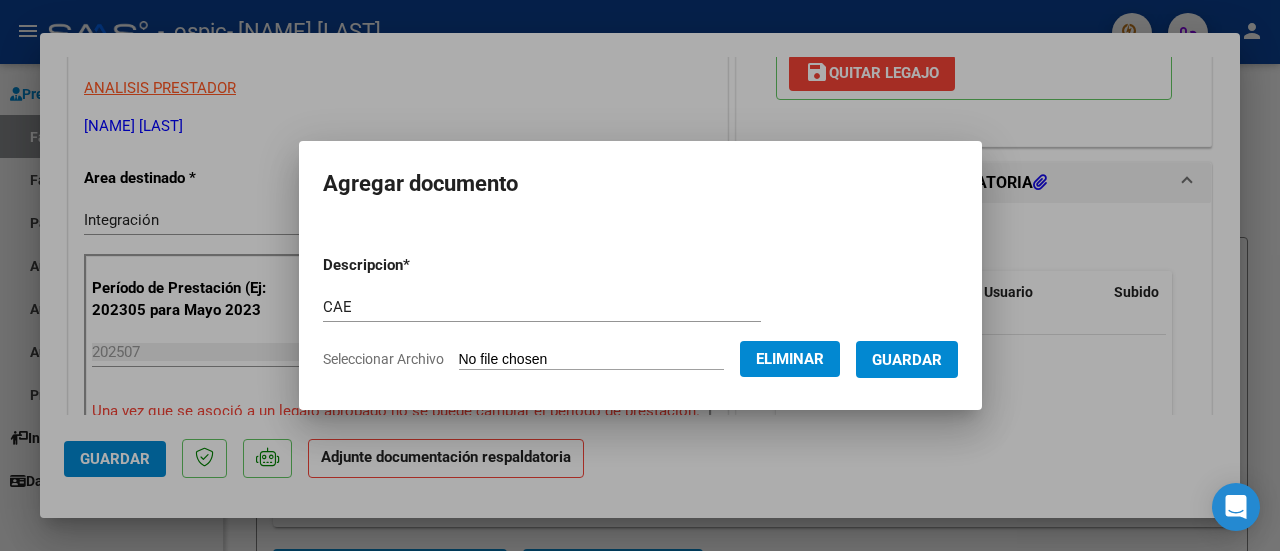 click on "Guardar" at bounding box center [907, 360] 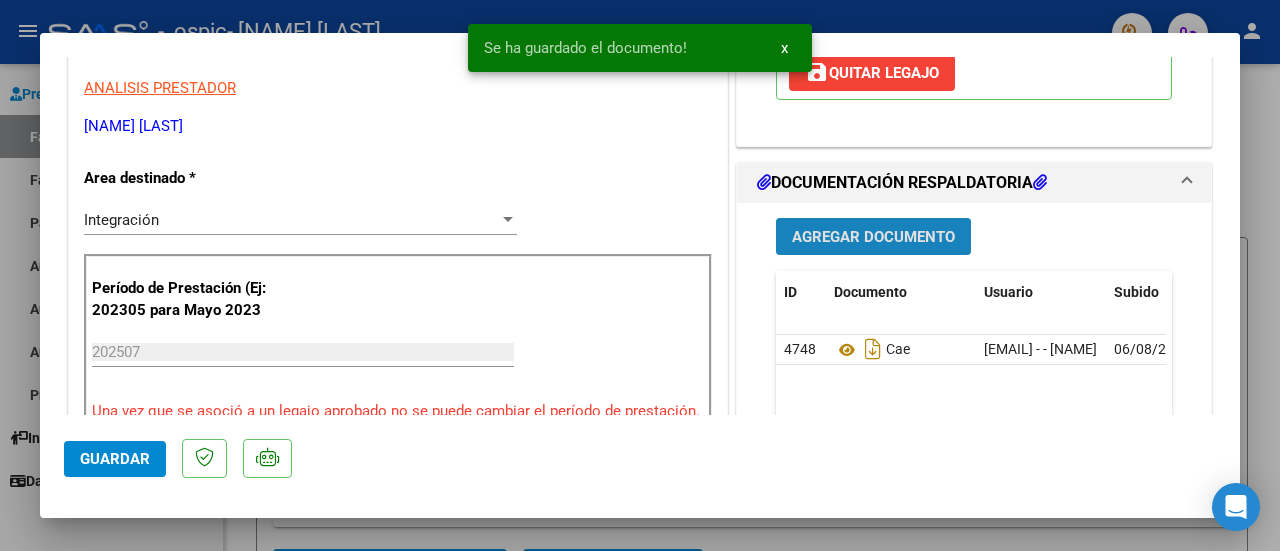 click on "Agregar Documento" at bounding box center [873, 237] 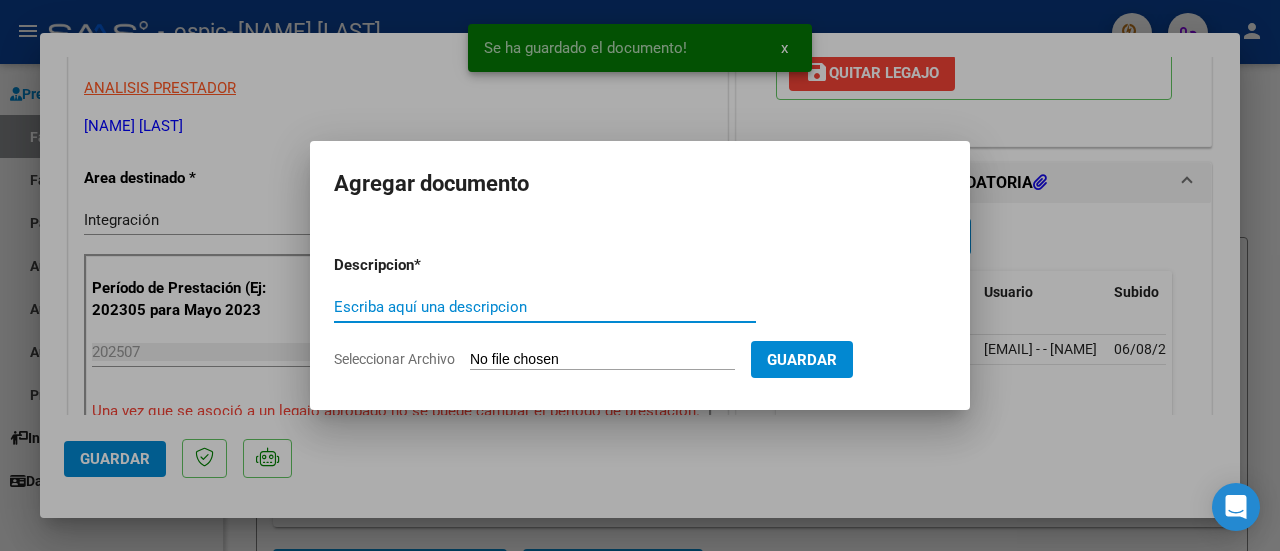 click on "Escriba aquí una descripcion" at bounding box center [545, 307] 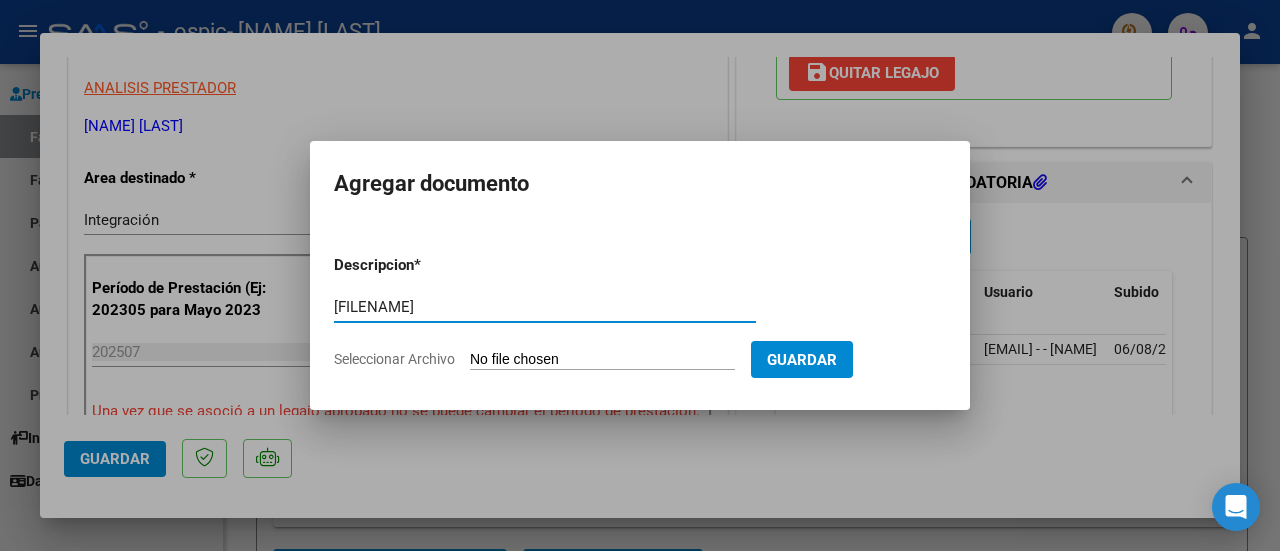 type on "CONSTANCIA INSCRIPCION" 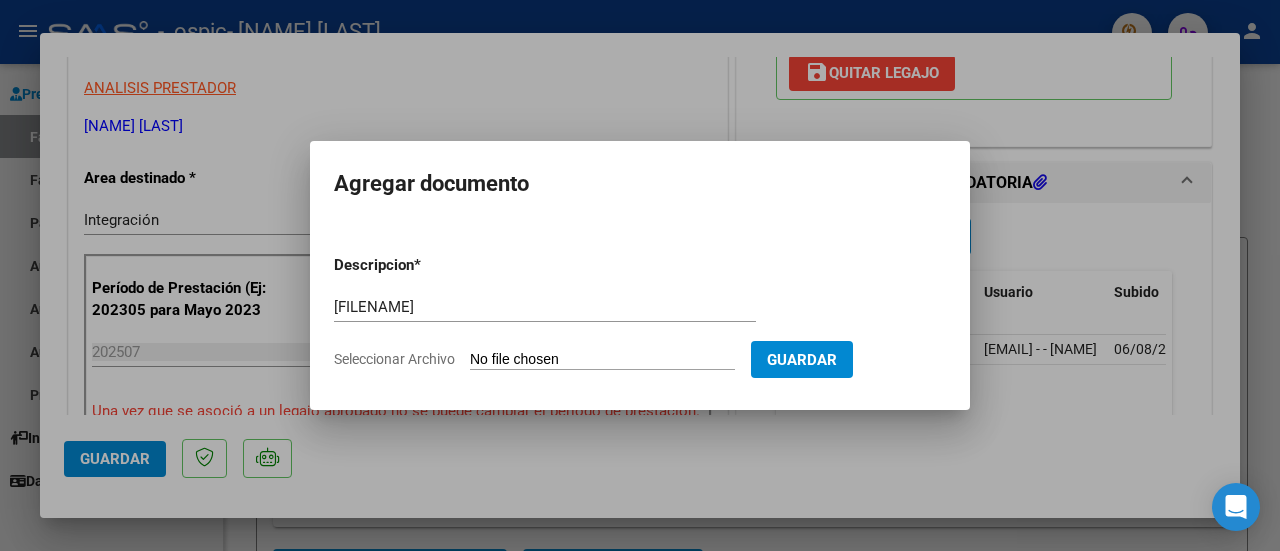 type on "C:\fakepath\CONSTANCIA INSCRIPCION.pdf" 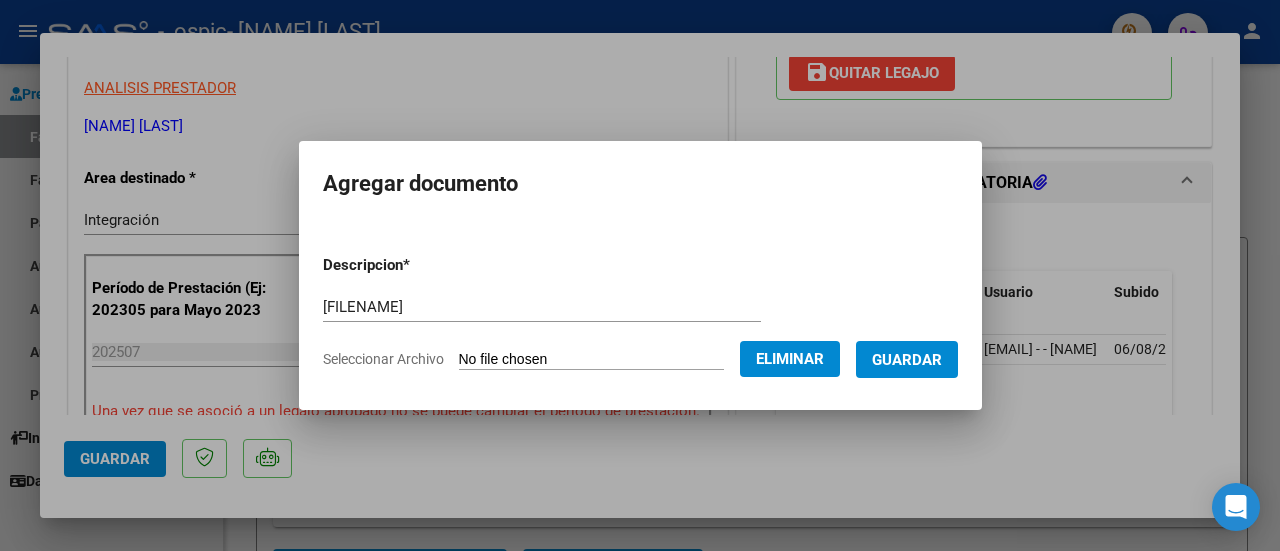 click on "Guardar" at bounding box center (907, 360) 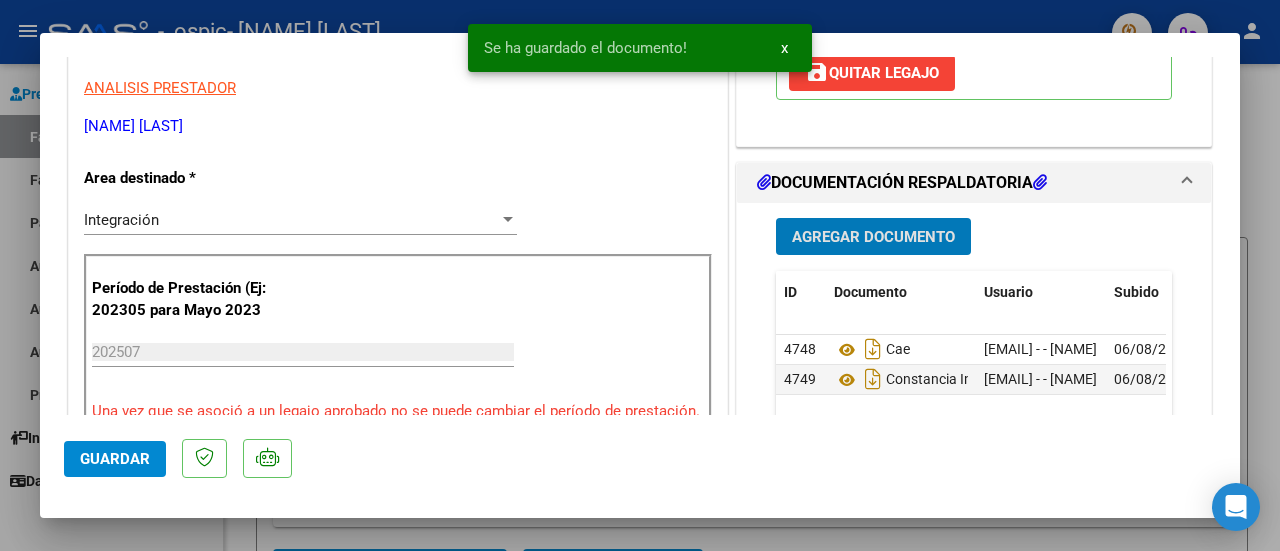 click on "Agregar Documento" at bounding box center [873, 237] 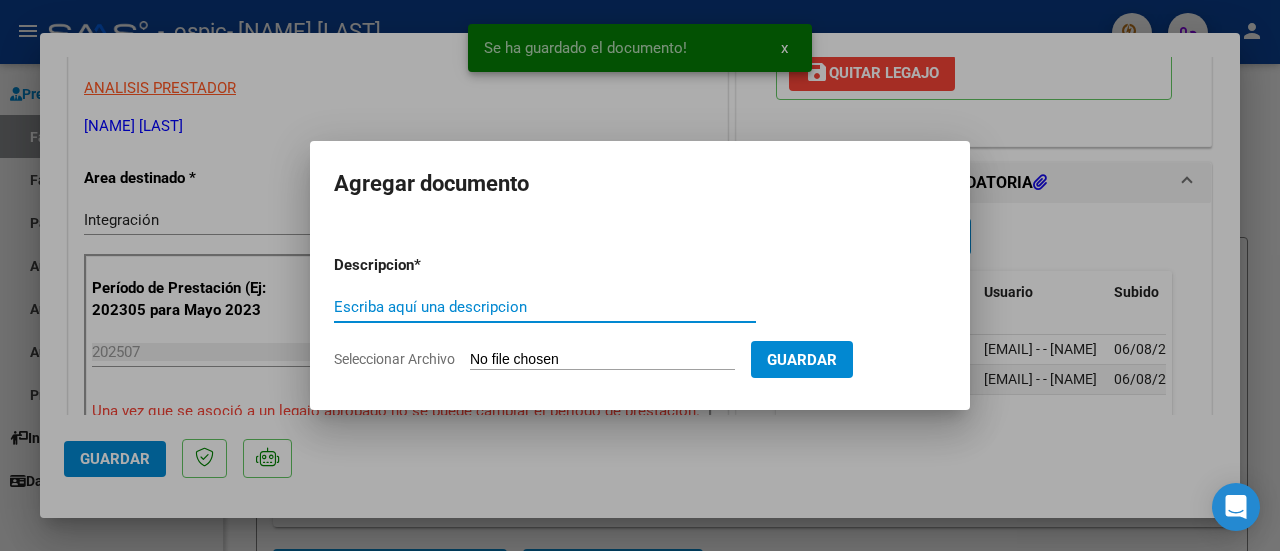 paste on "ASISTENCIA" 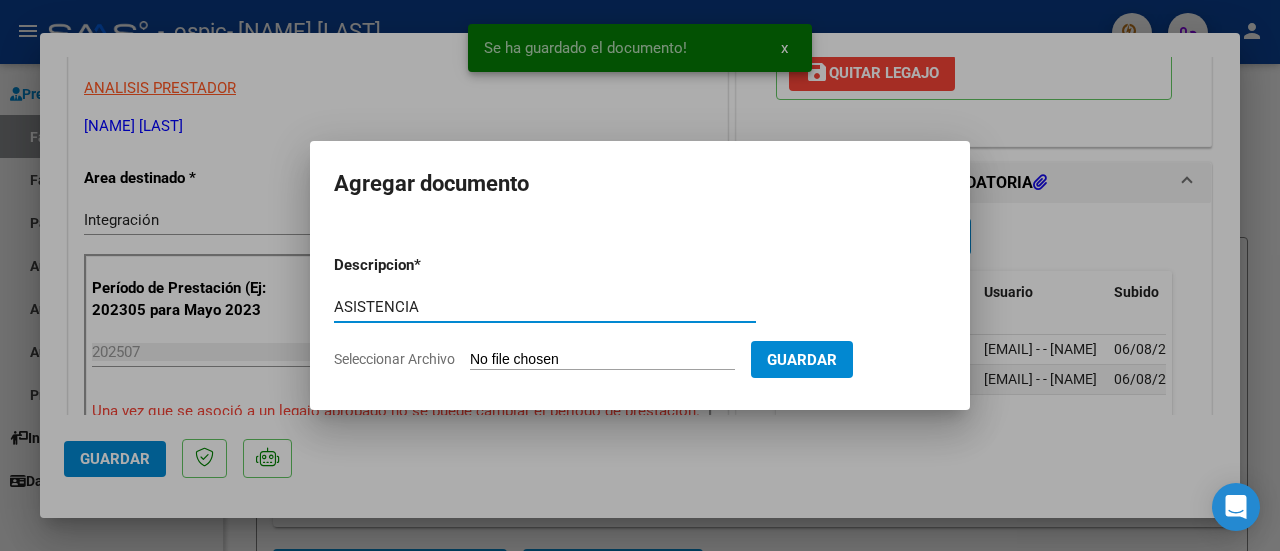 type on "ASISTENCIA" 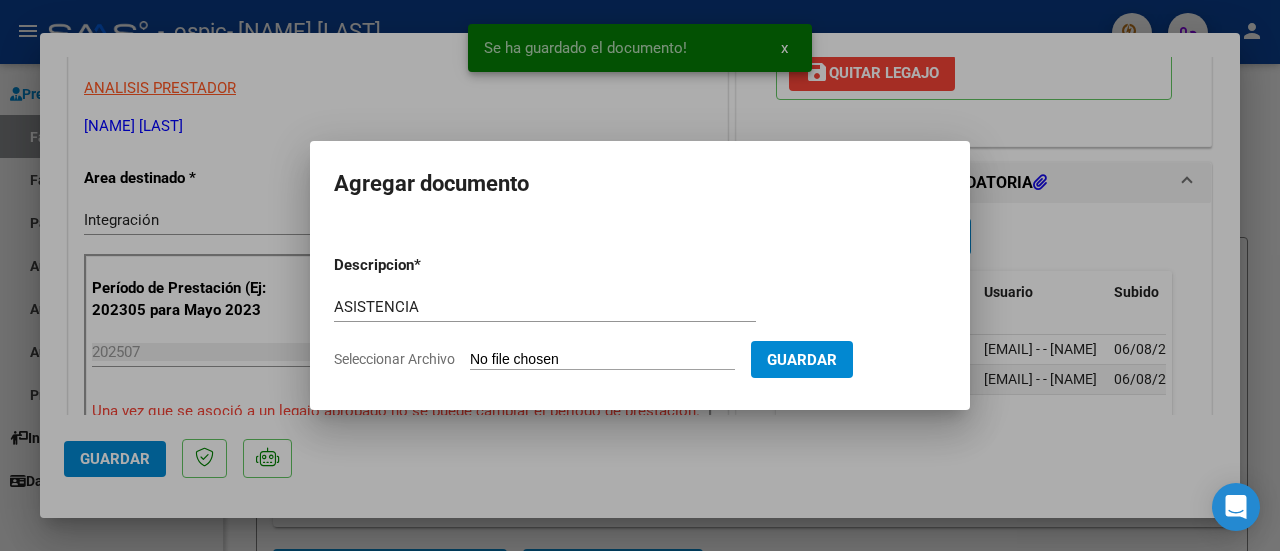 click on "Seleccionar Archivo" at bounding box center [602, 360] 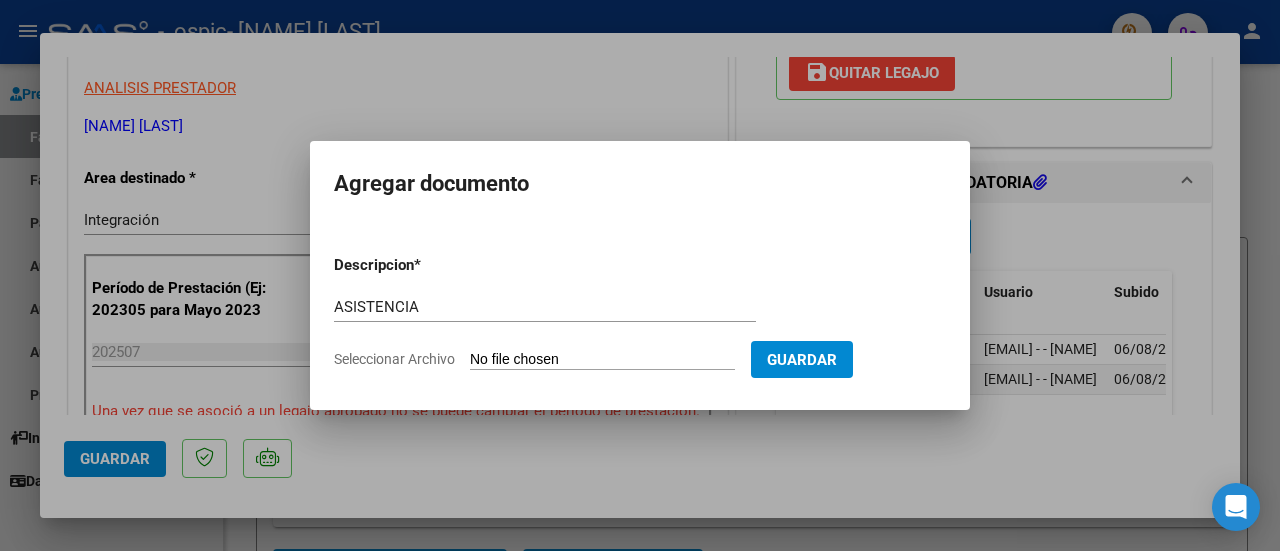 type on "C:\fakepath\ASISTENCIA.pdf" 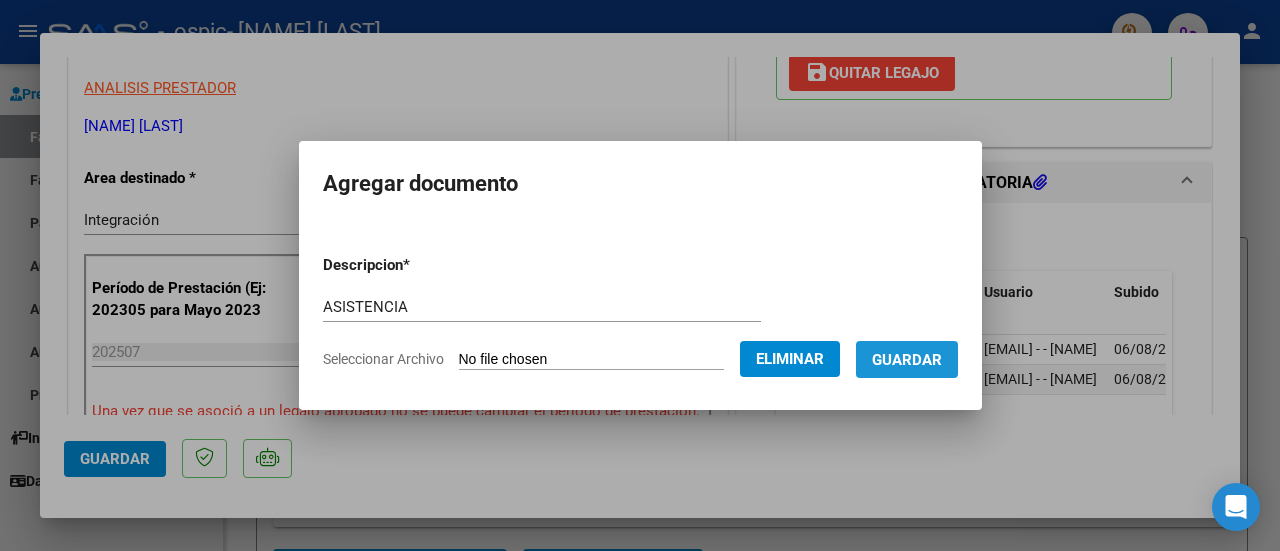 click on "Guardar" at bounding box center (907, 360) 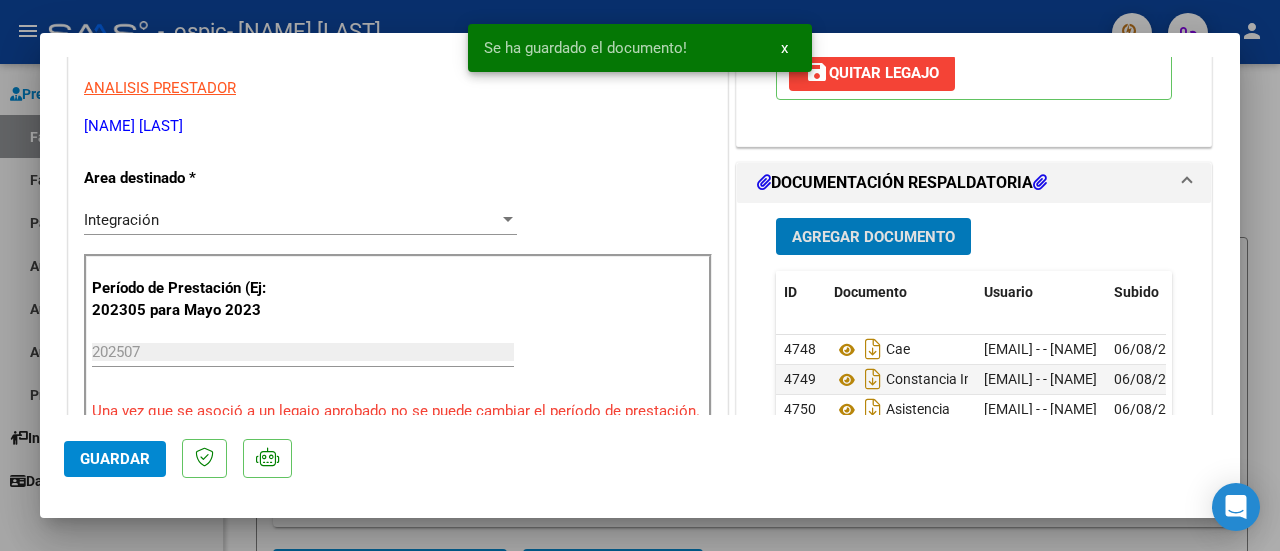 click on "Guardar" 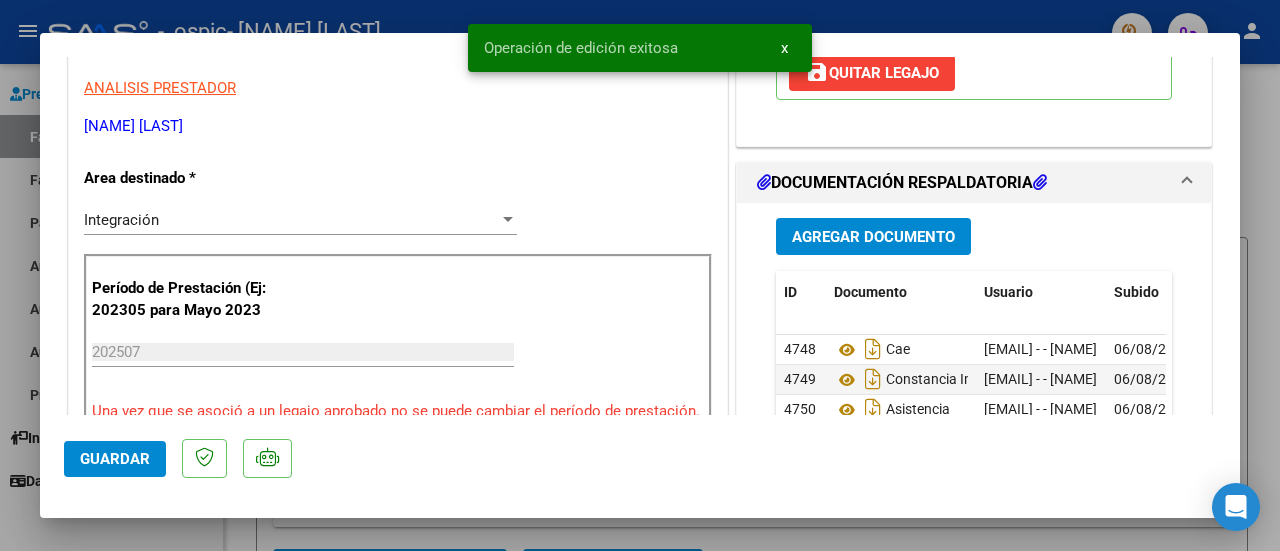 click at bounding box center [640, 275] 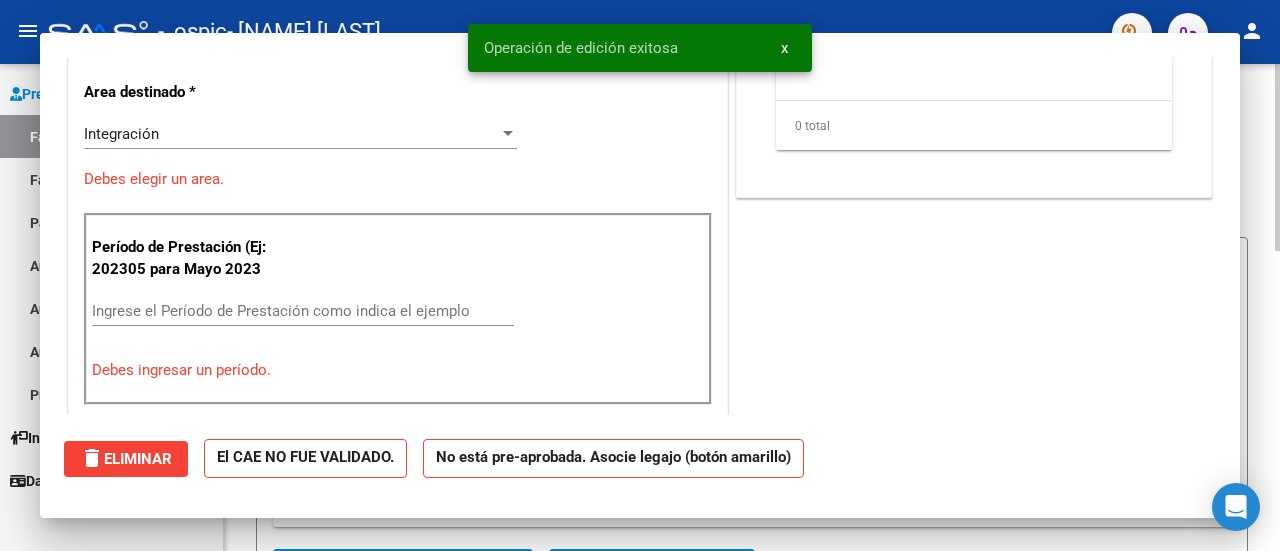 scroll, scrollTop: 0, scrollLeft: 0, axis: both 